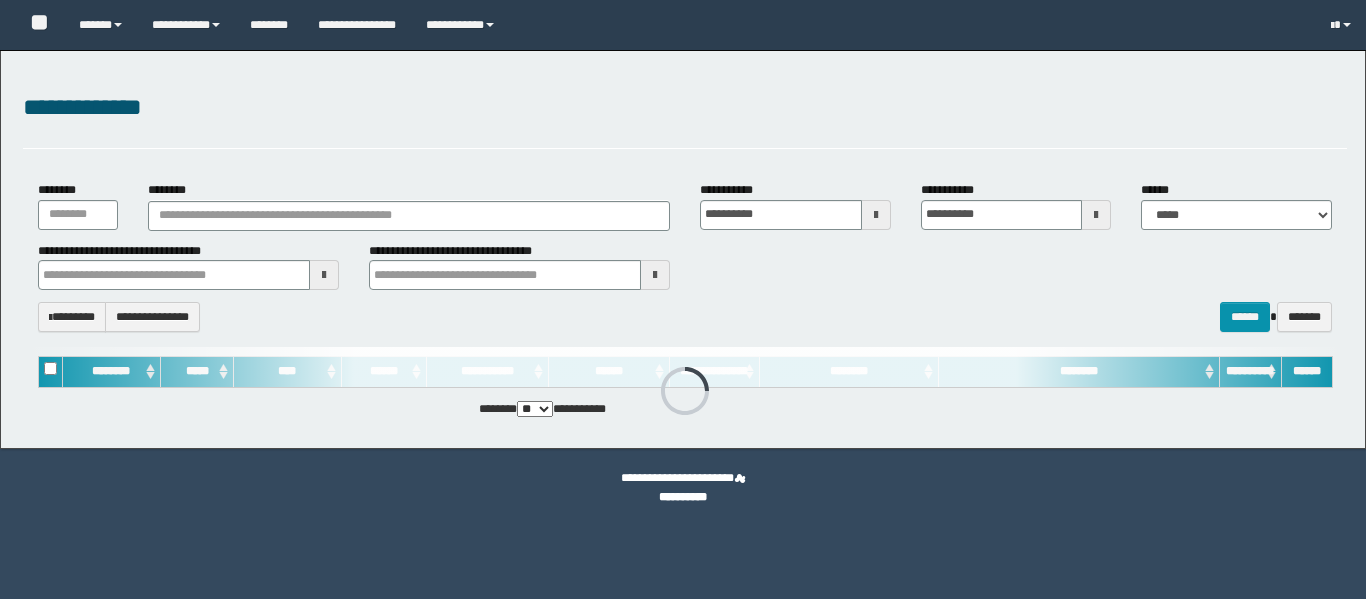 scroll, scrollTop: 0, scrollLeft: 0, axis: both 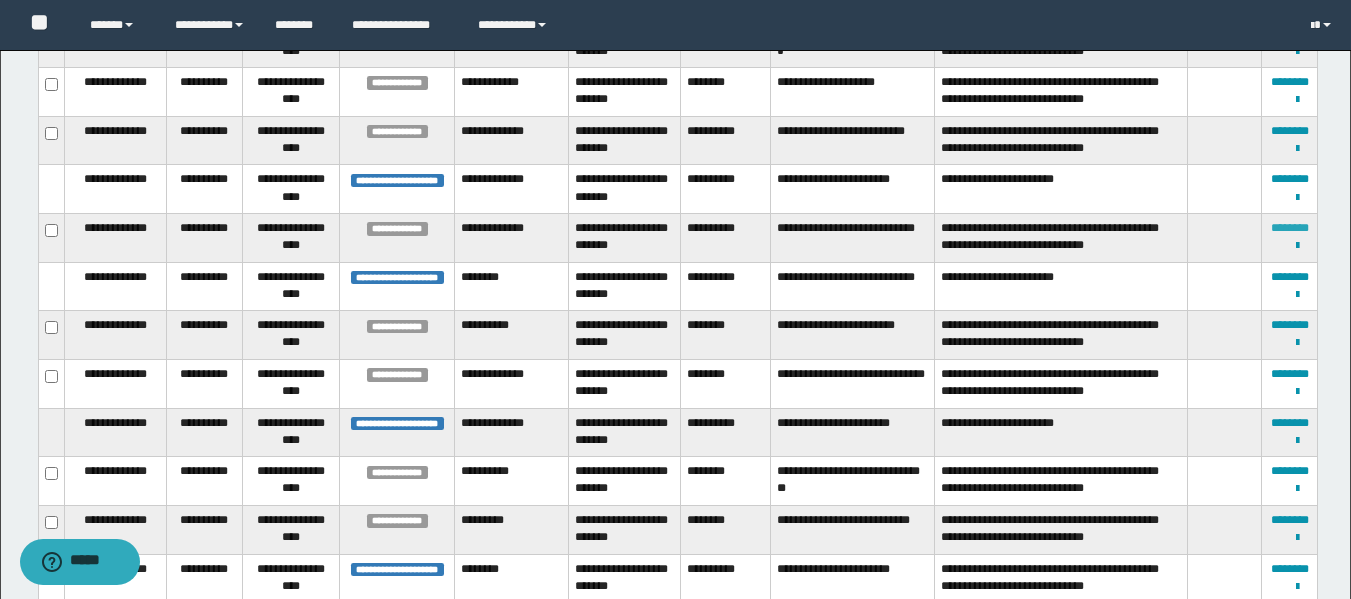 click on "********" at bounding box center (1290, 228) 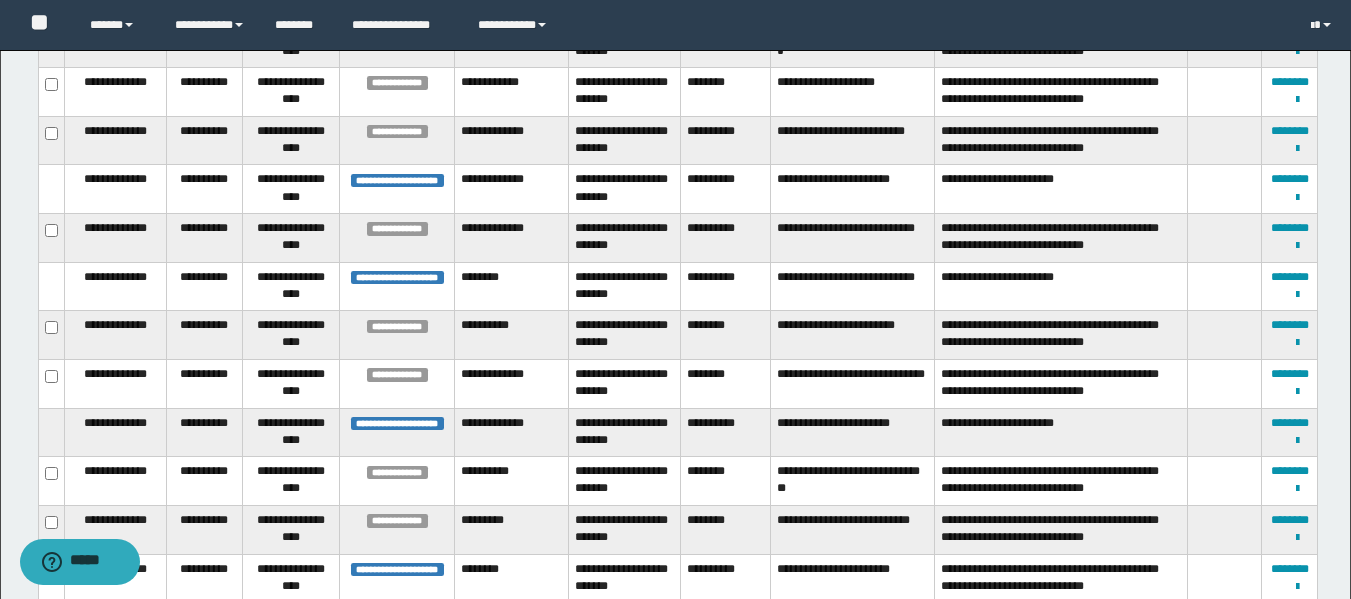 scroll, scrollTop: 574, scrollLeft: 0, axis: vertical 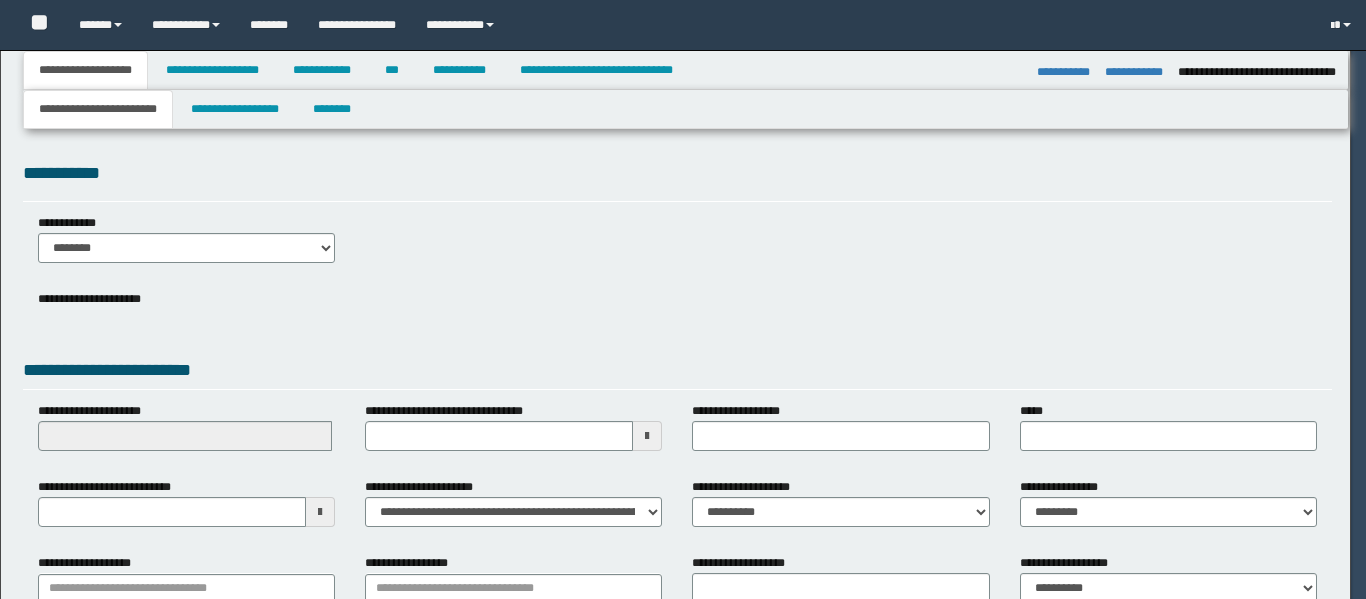 select on "**" 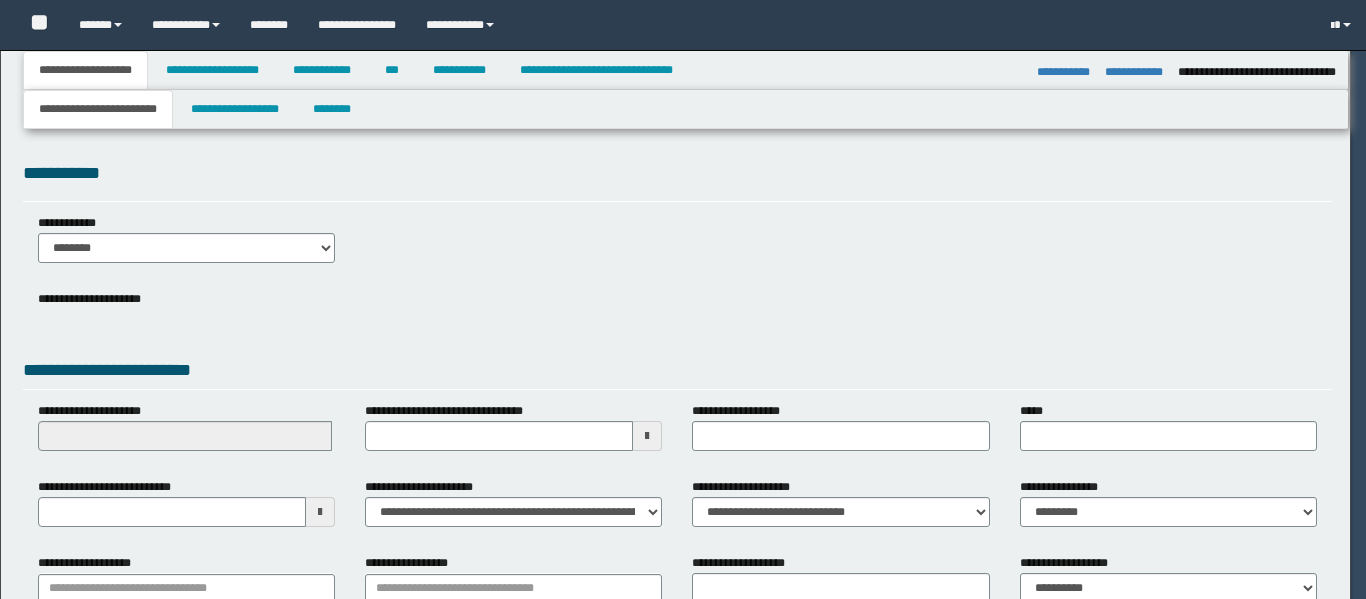 select on "*" 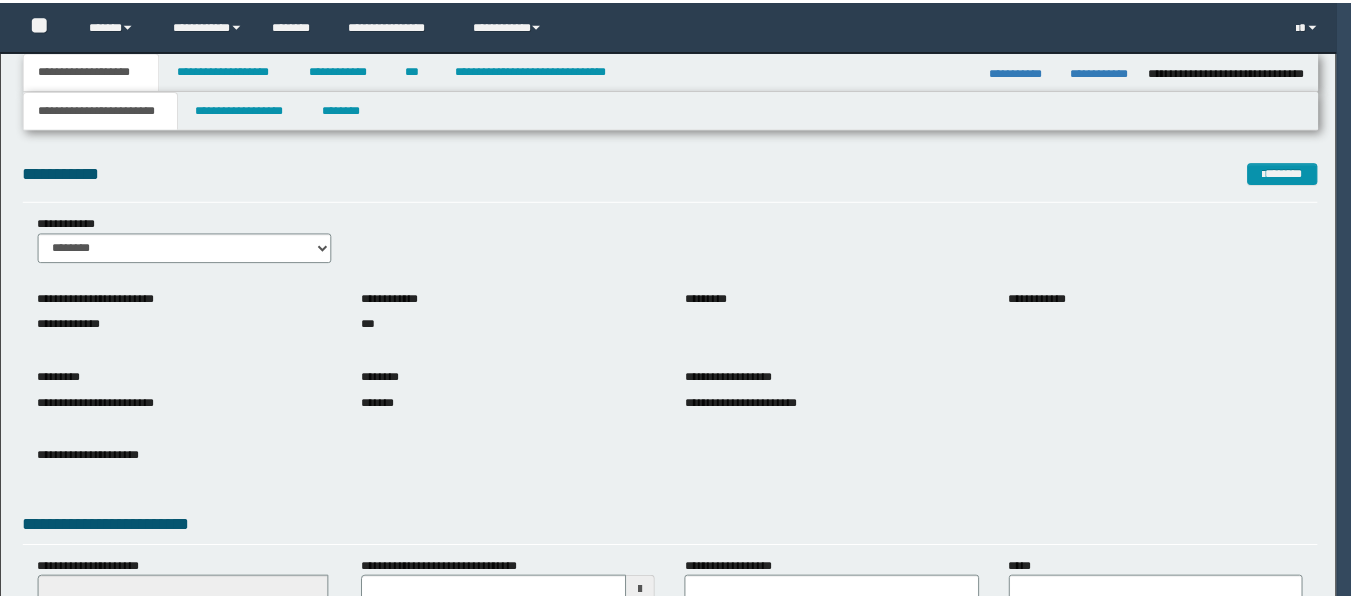 scroll, scrollTop: 0, scrollLeft: 0, axis: both 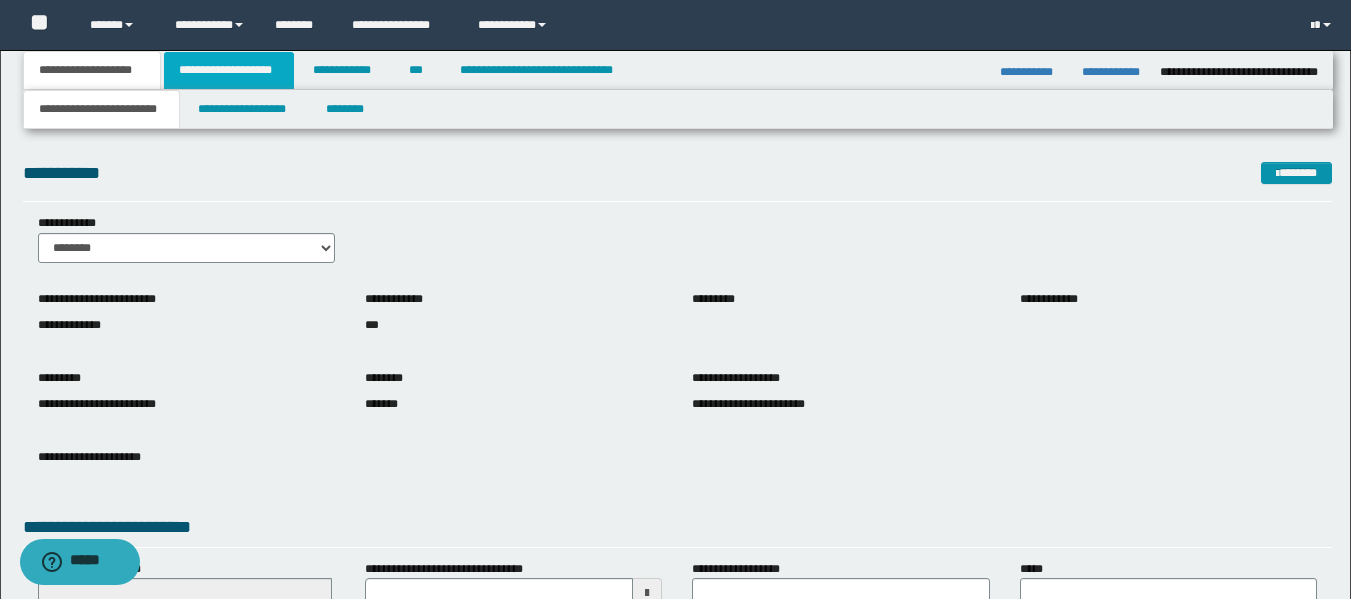 click on "**********" at bounding box center [229, 70] 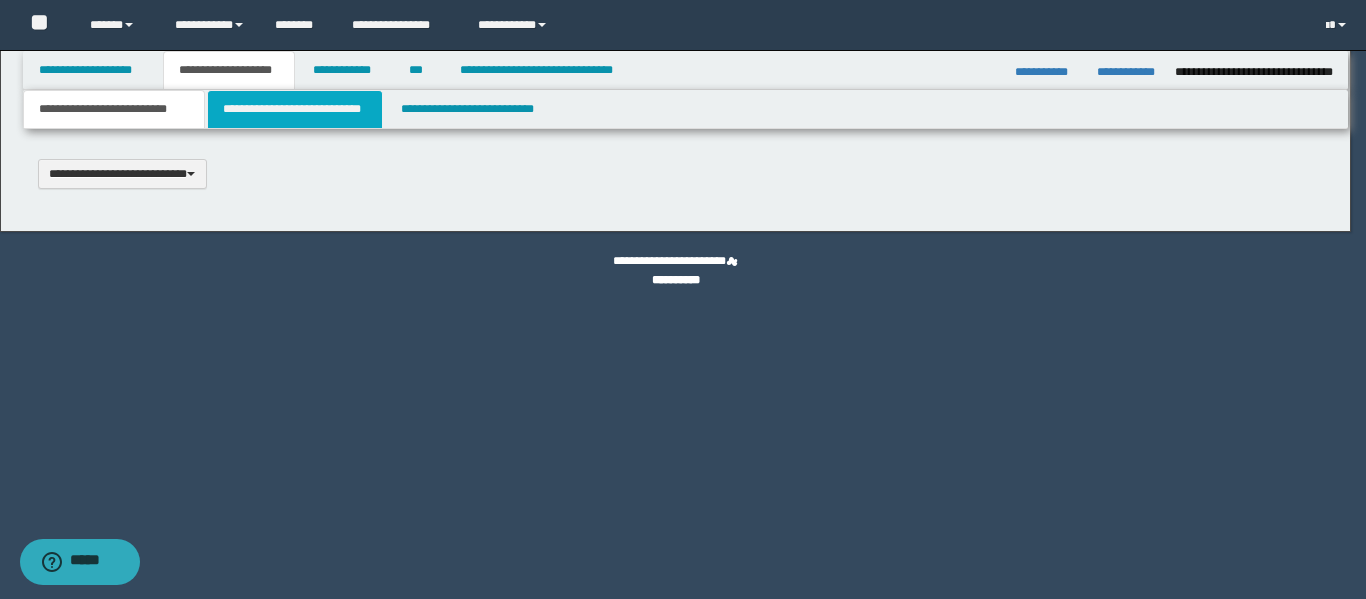 click on "**********" at bounding box center [675, 299] 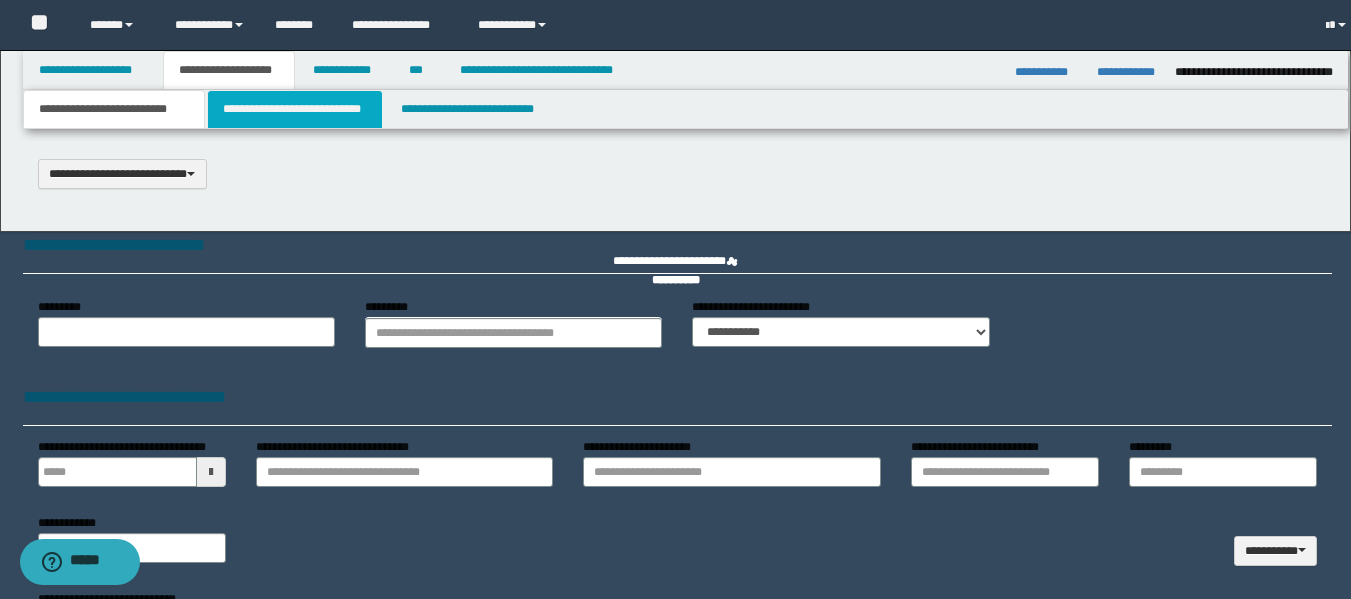 type on "**********" 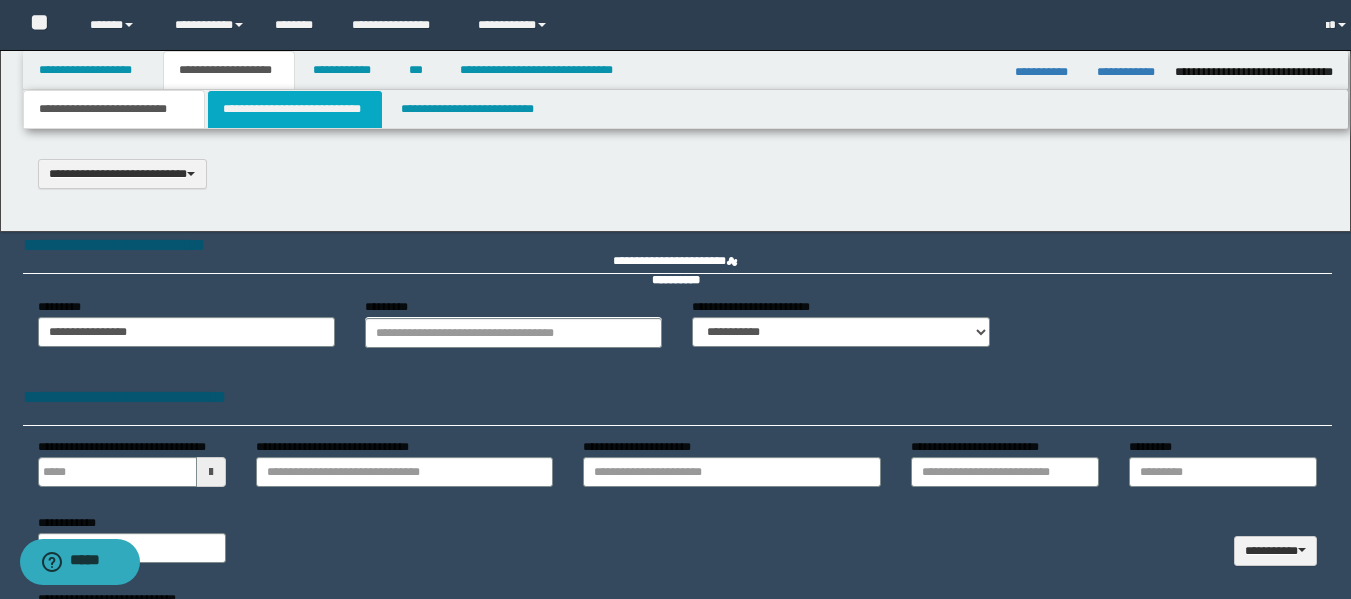 select on "*" 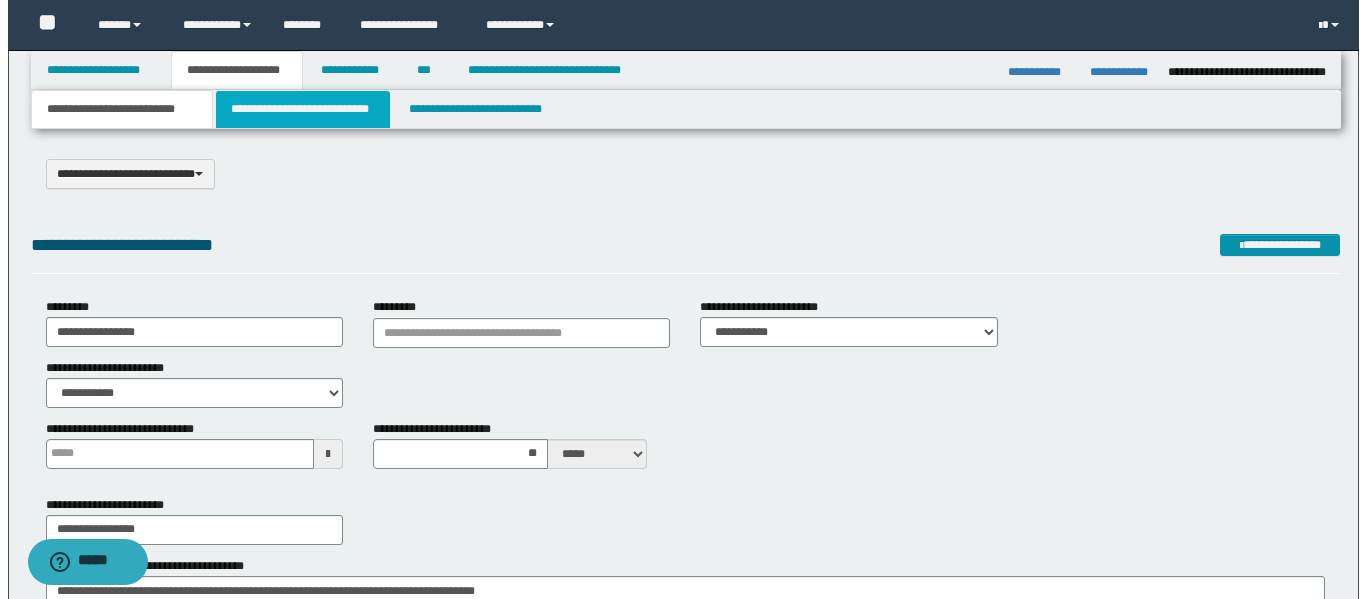 scroll, scrollTop: 0, scrollLeft: 0, axis: both 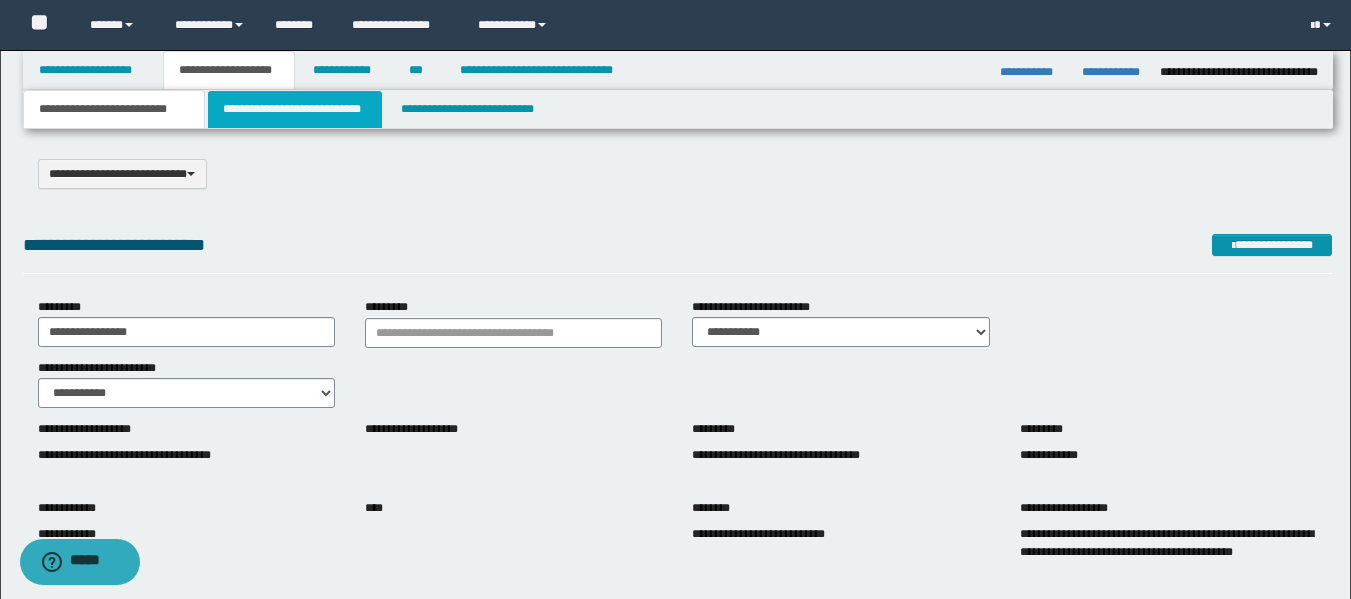 click on "**********" at bounding box center (295, 109) 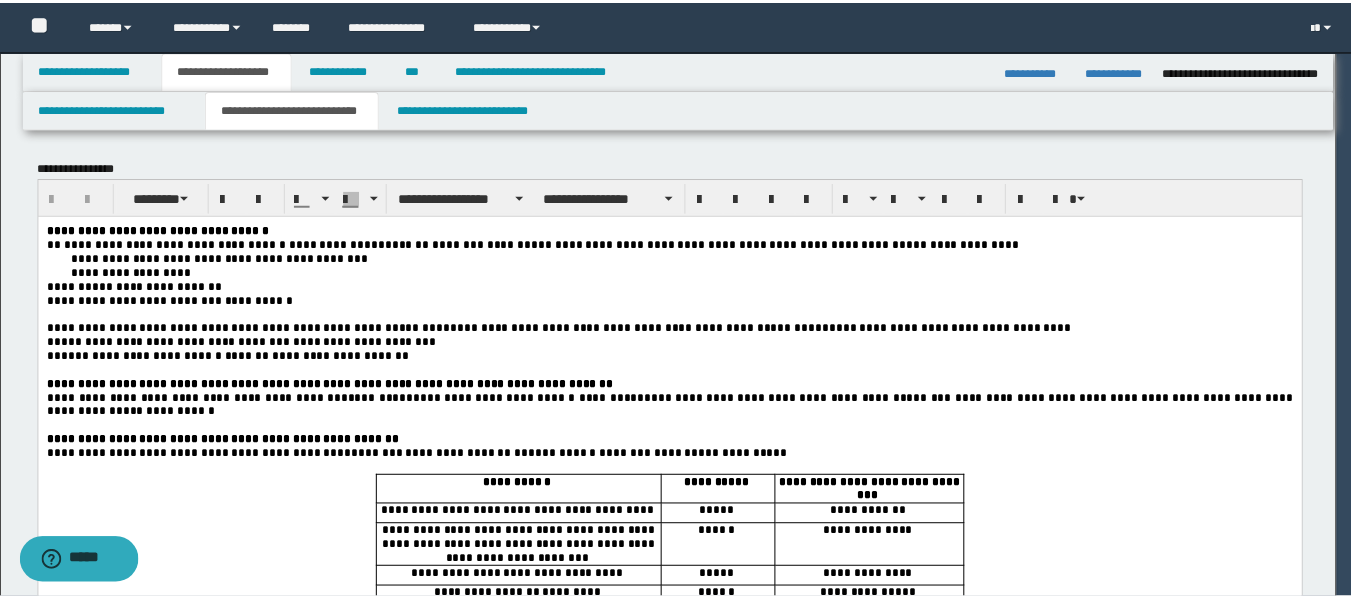 scroll, scrollTop: 0, scrollLeft: 0, axis: both 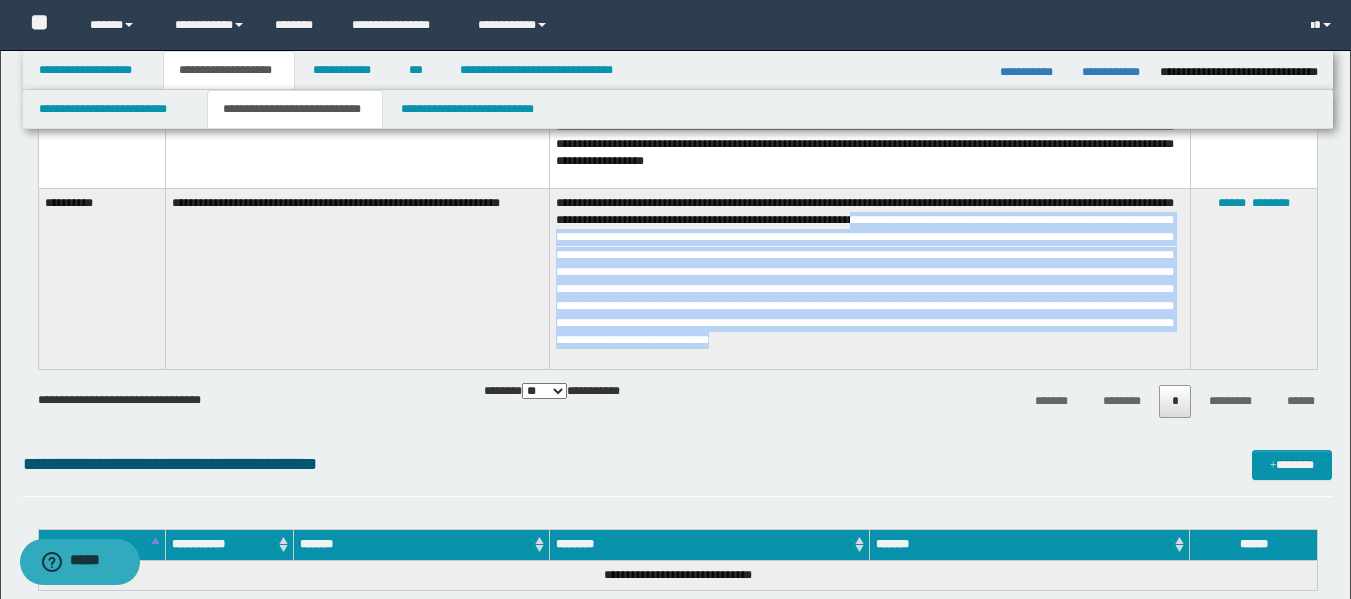 drag, startPoint x: 938, startPoint y: 219, endPoint x: 822, endPoint y: 357, distance: 180.27756 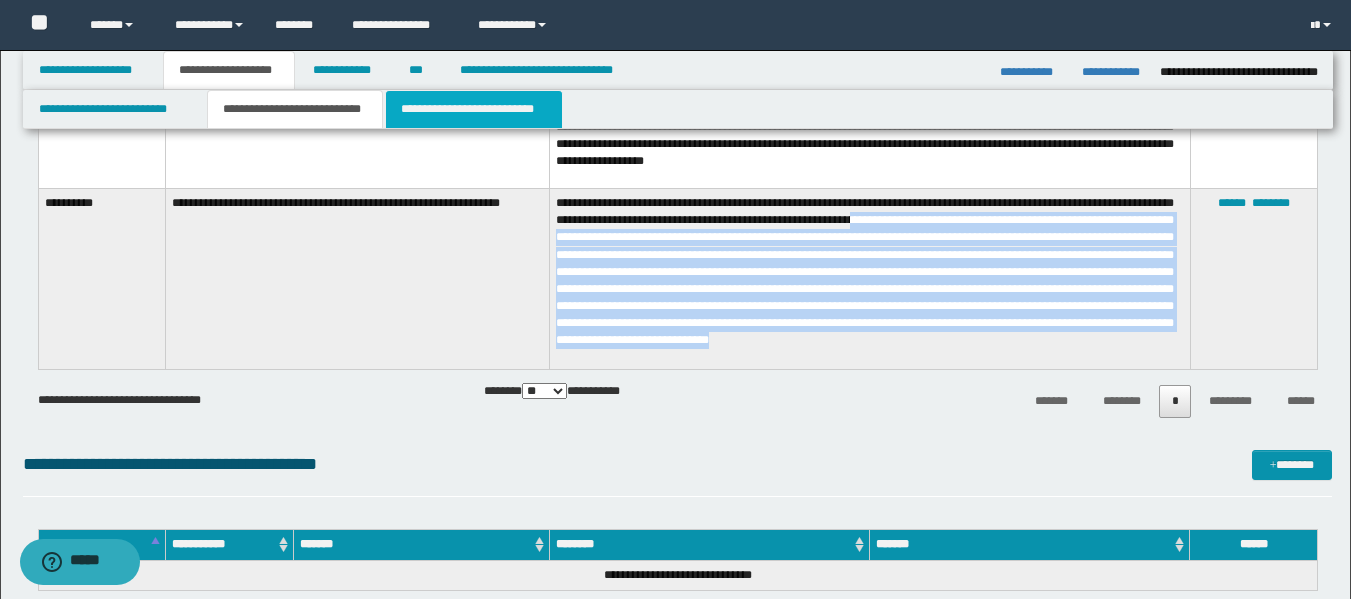 click on "**********" at bounding box center (474, 109) 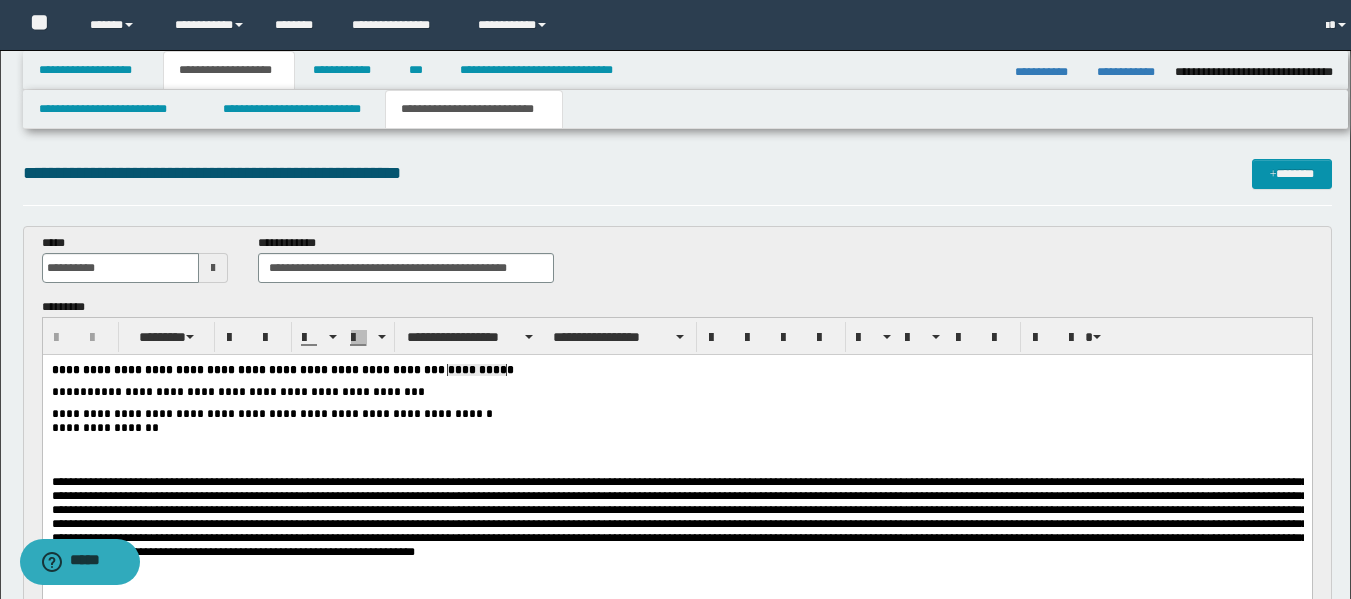 scroll, scrollTop: 0, scrollLeft: 0, axis: both 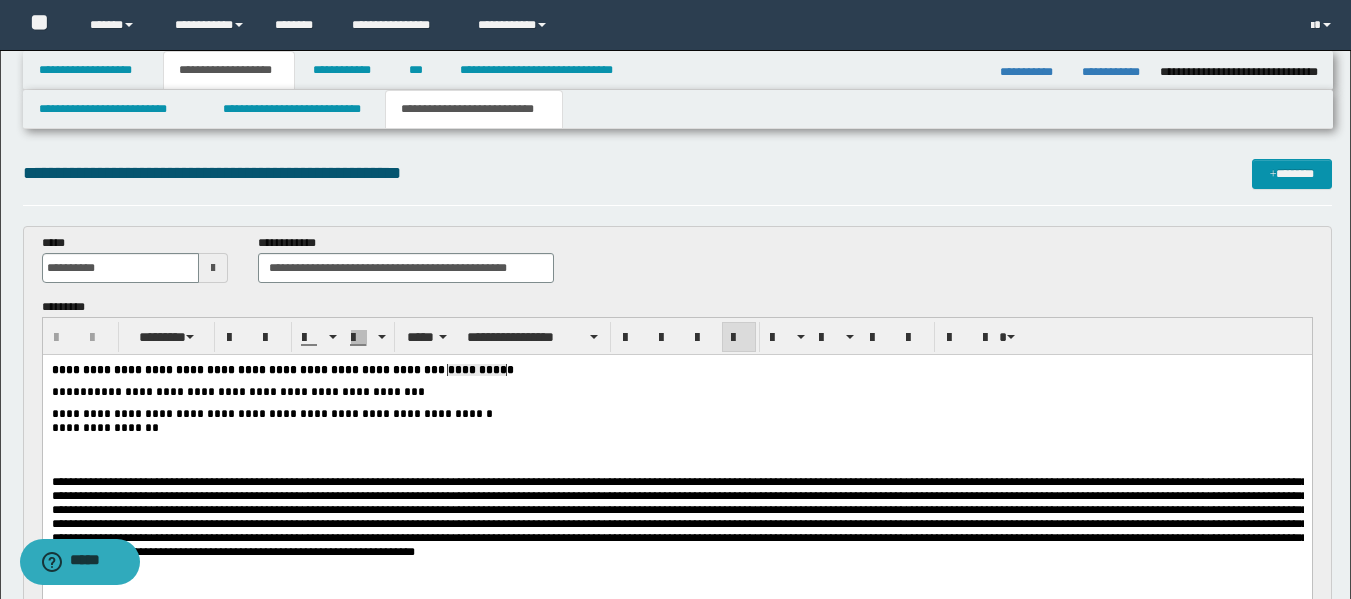 click on "**********" at bounding box center [676, 428] 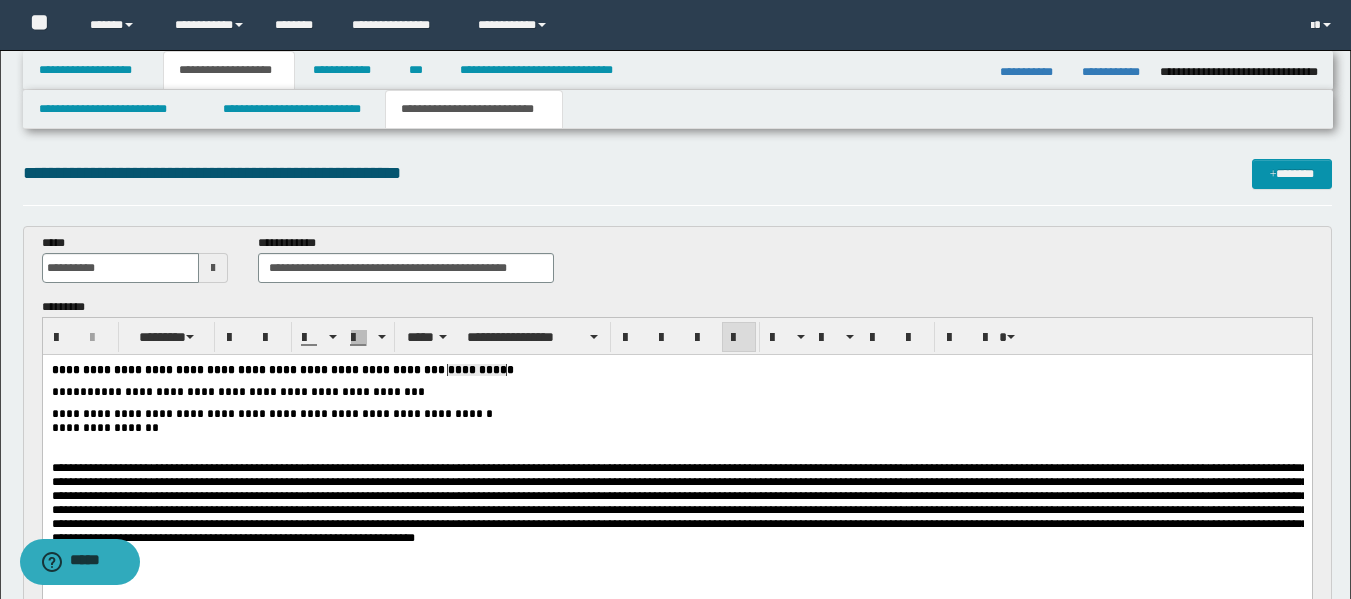 type 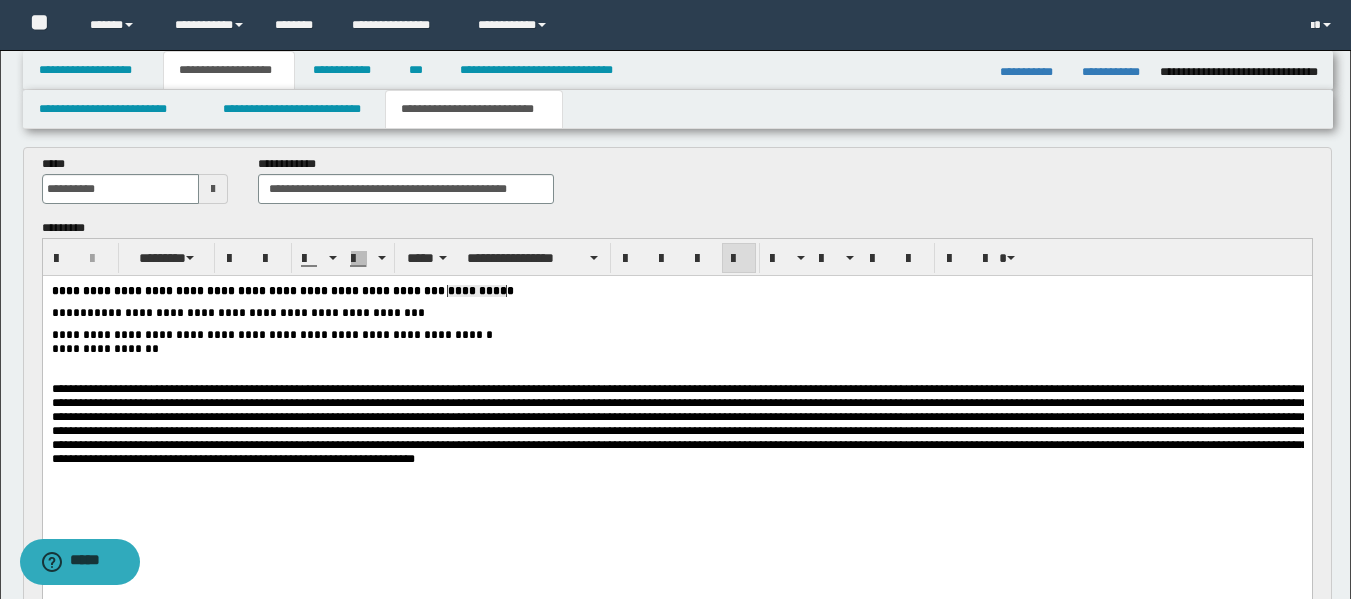 scroll, scrollTop: 84, scrollLeft: 0, axis: vertical 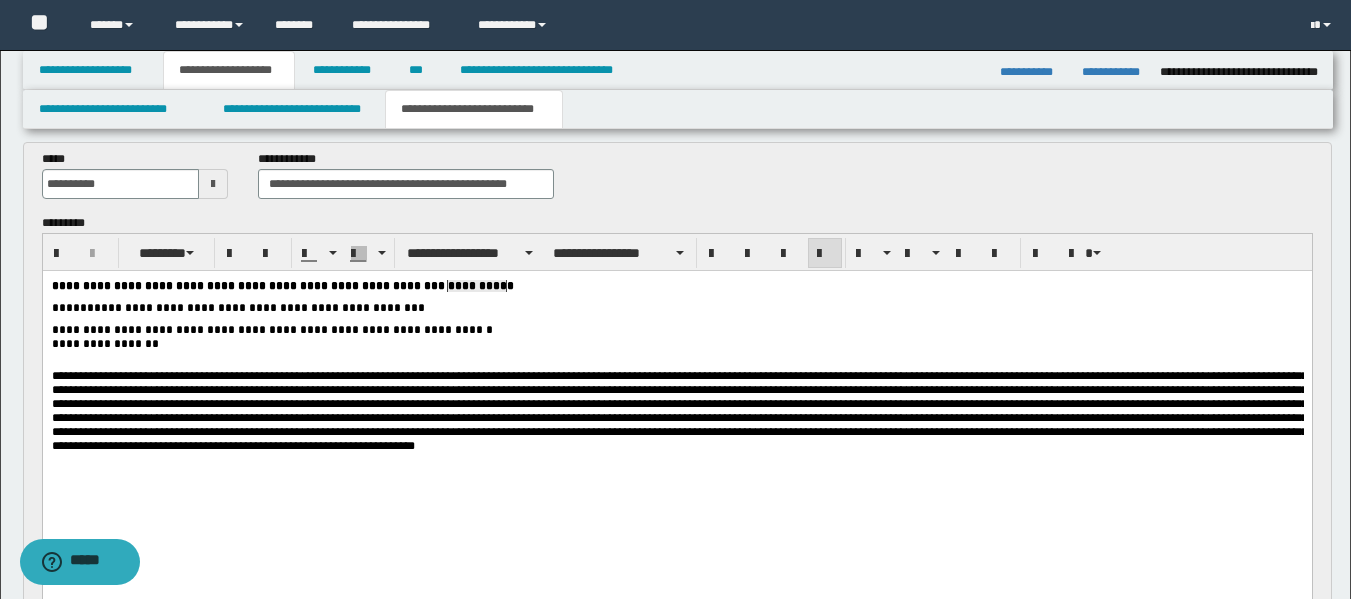click at bounding box center [679, 411] 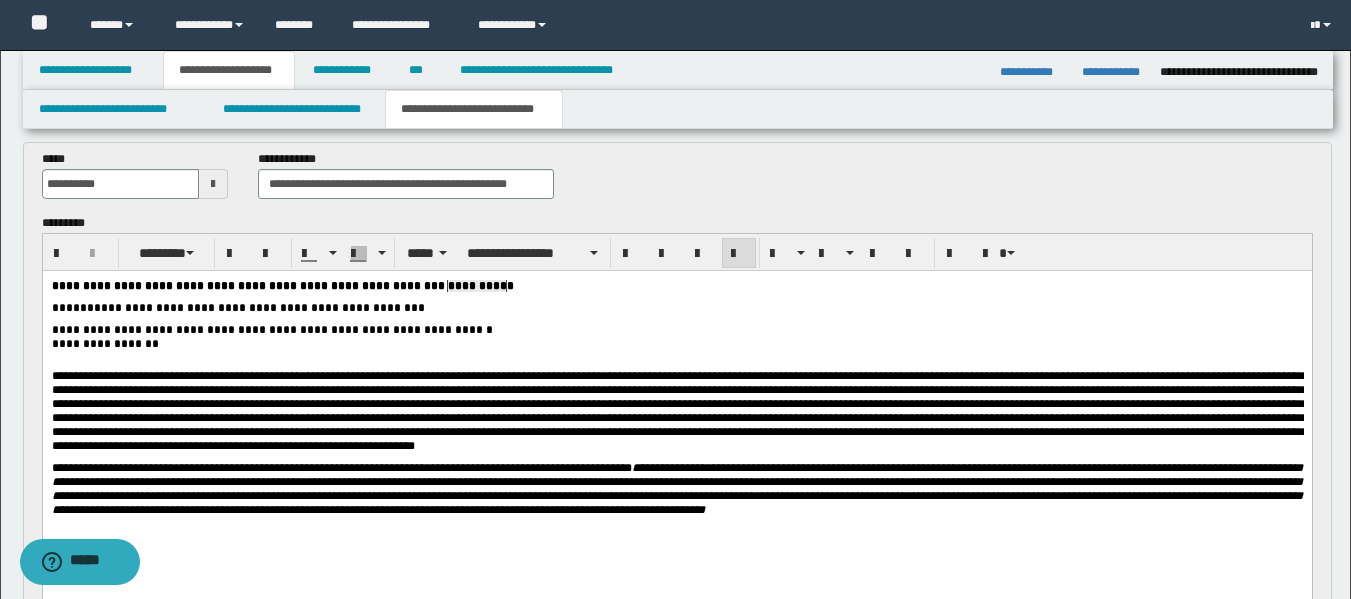 click at bounding box center [676, 411] 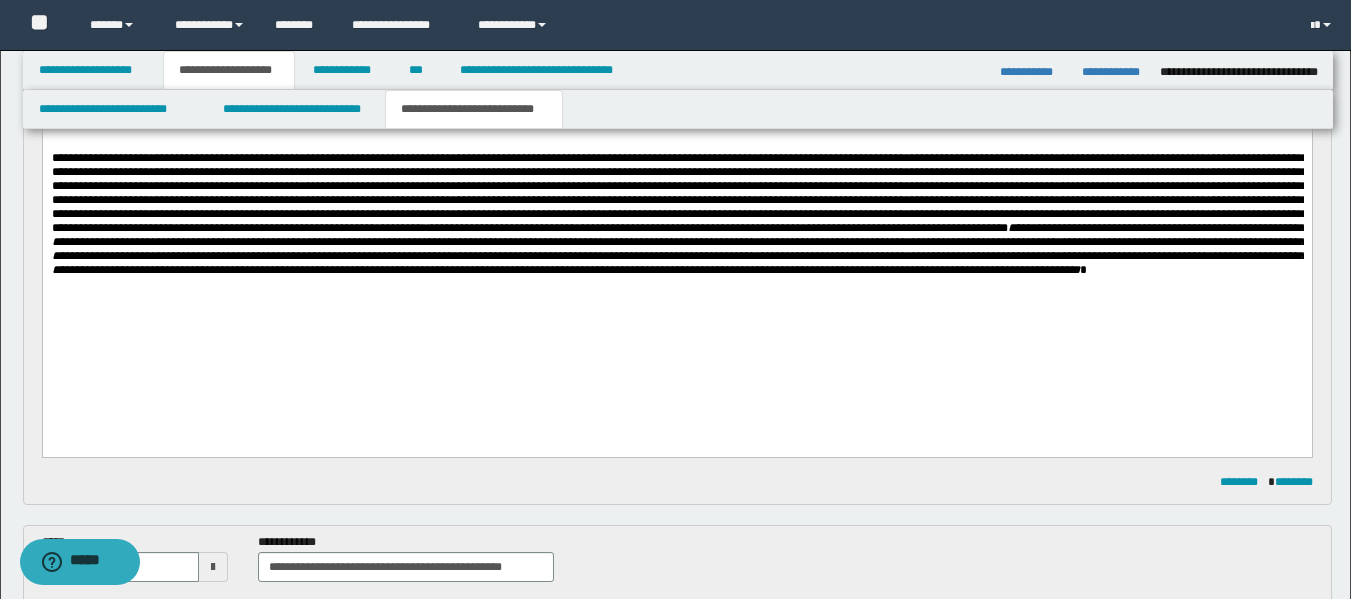 scroll, scrollTop: 366, scrollLeft: 0, axis: vertical 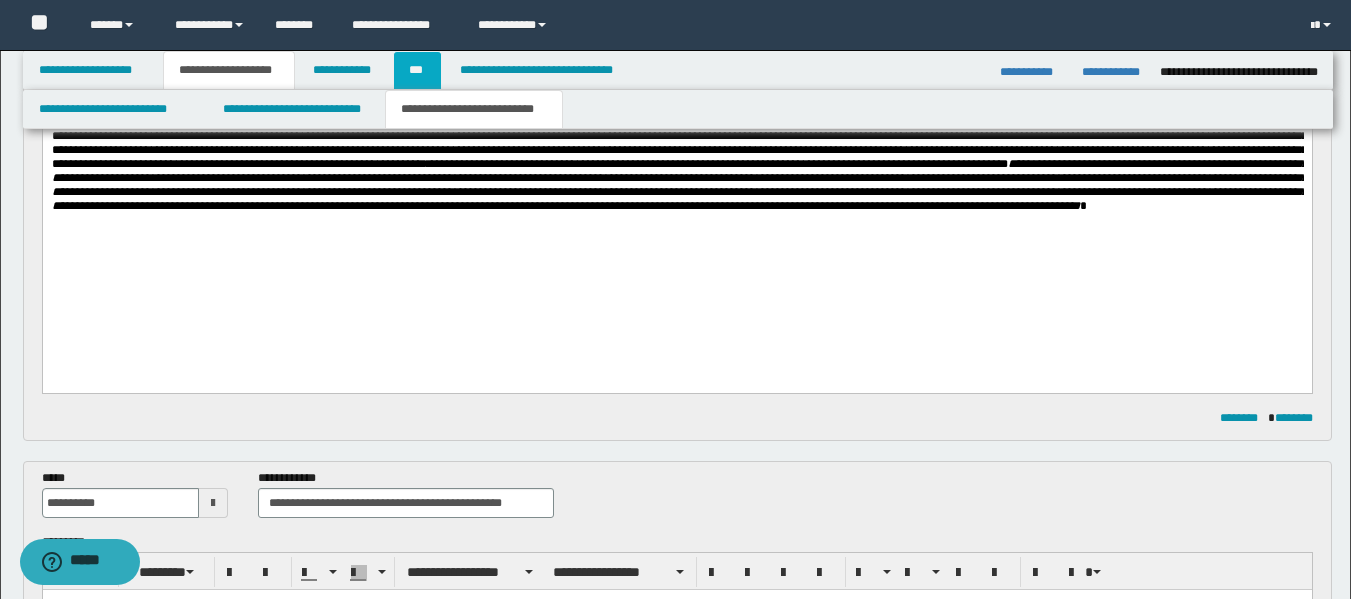 click on "***" at bounding box center (417, 70) 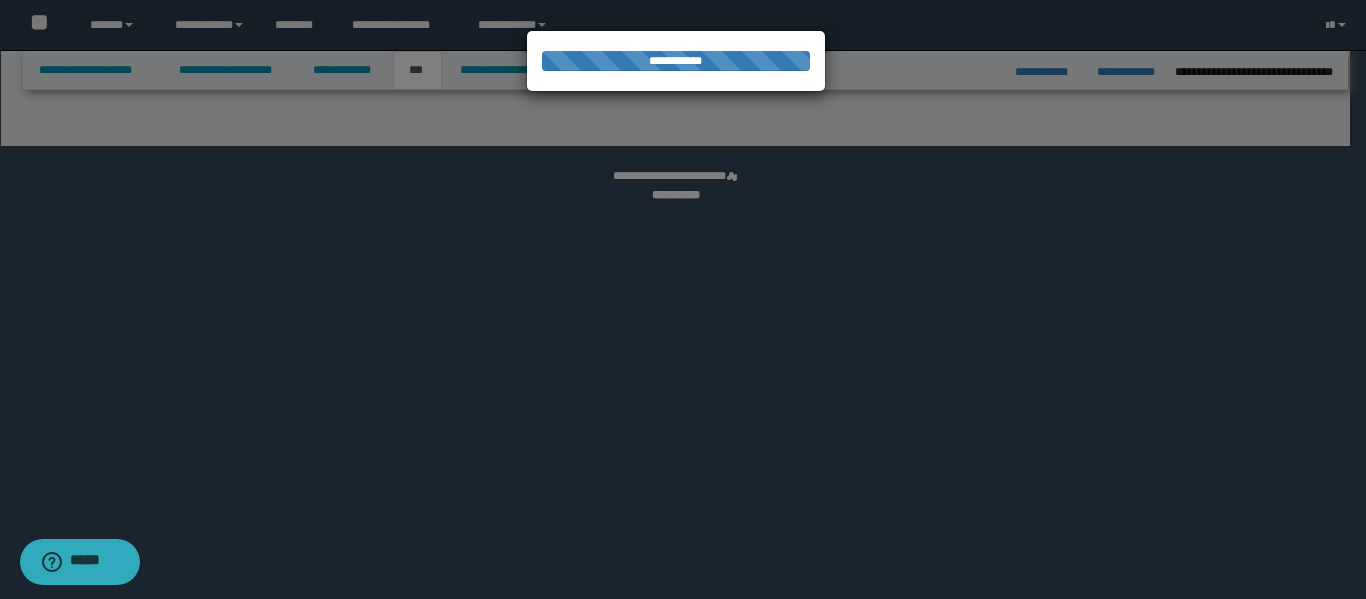 select on "**" 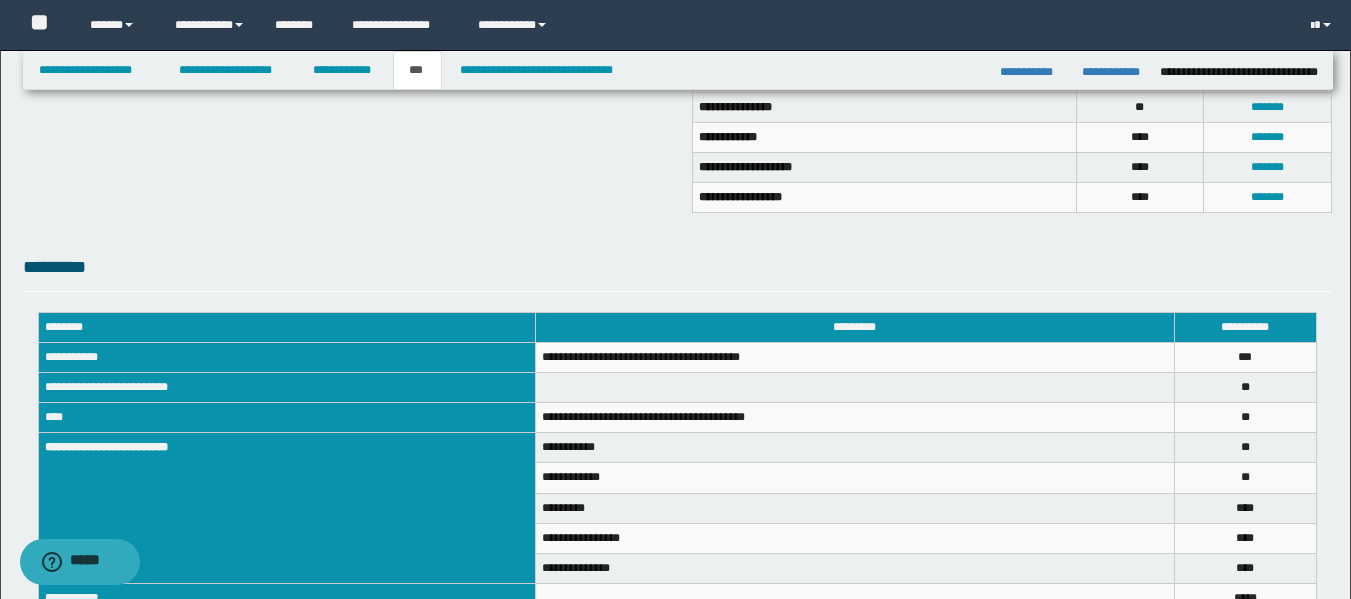 scroll, scrollTop: 281, scrollLeft: 0, axis: vertical 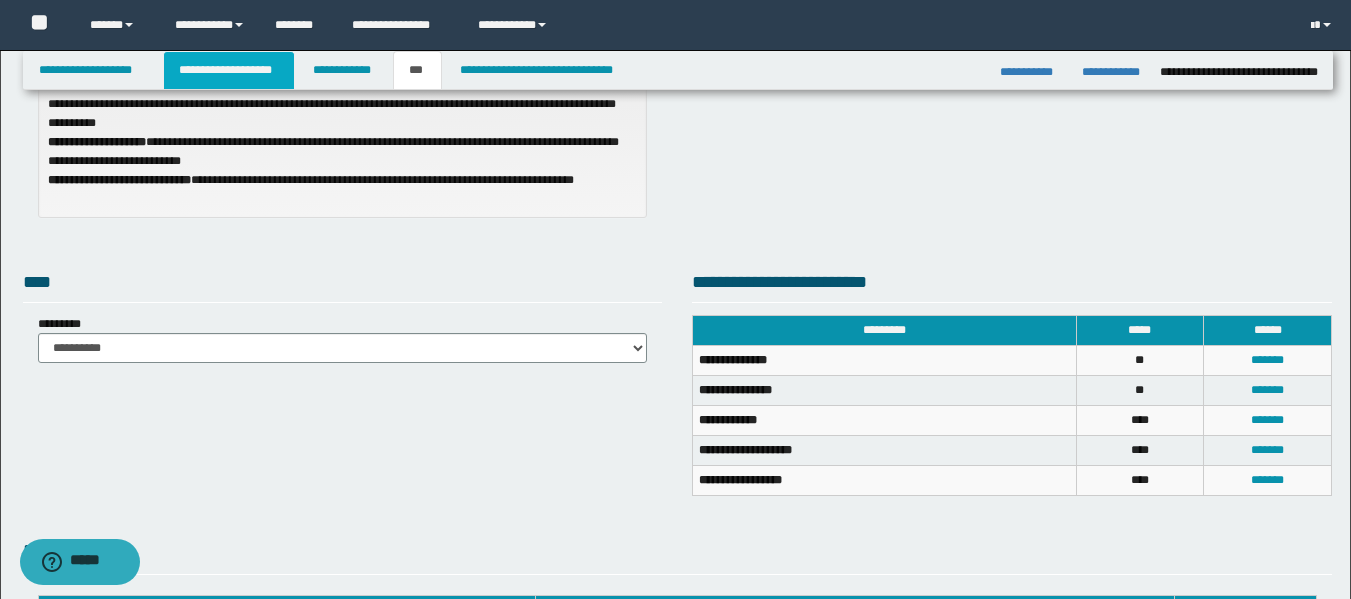 click on "**********" at bounding box center [229, 70] 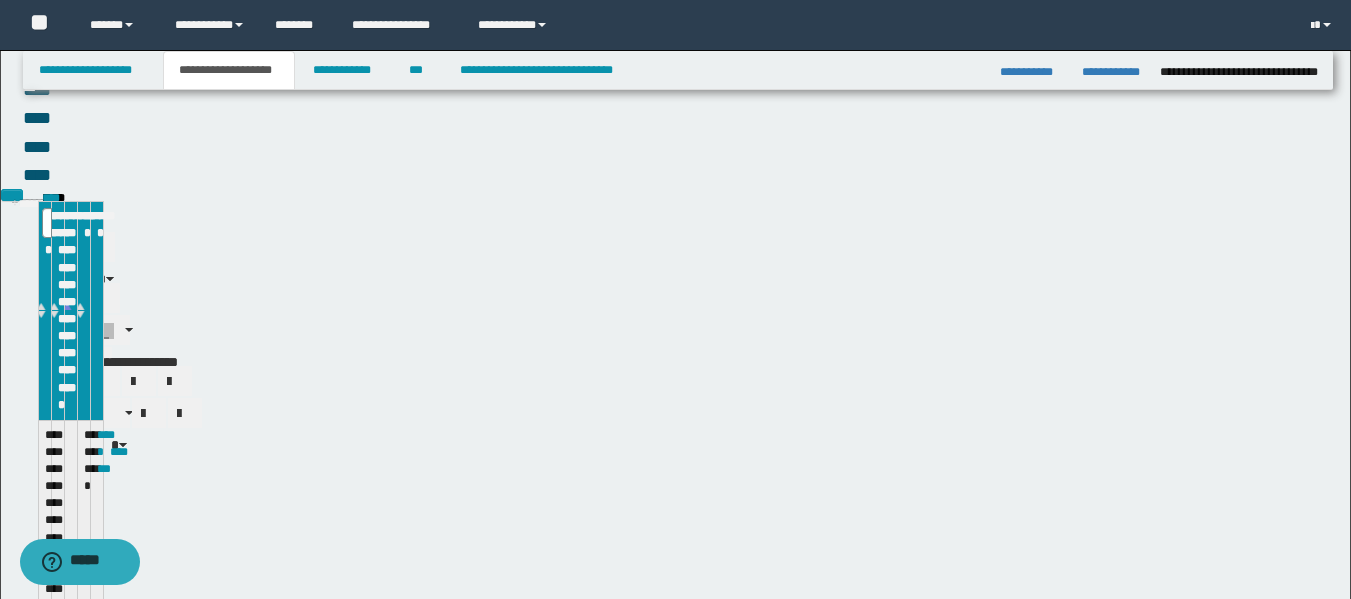 scroll, scrollTop: 312, scrollLeft: 0, axis: vertical 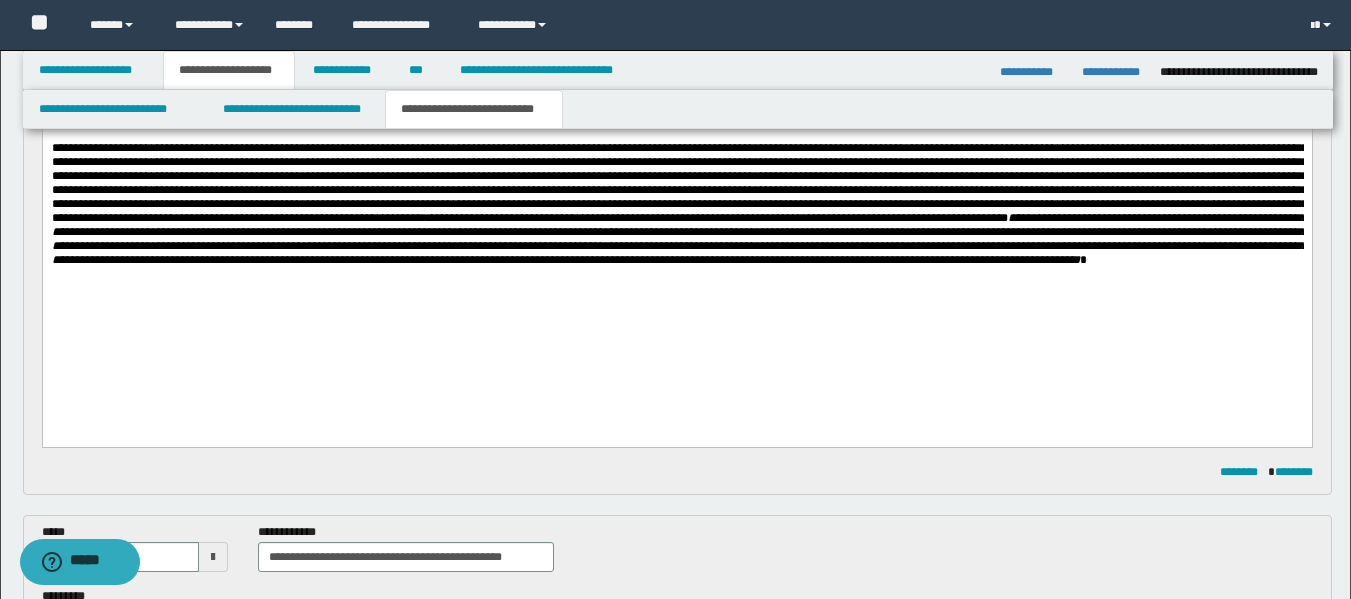 click on "**********" at bounding box center [676, 200] 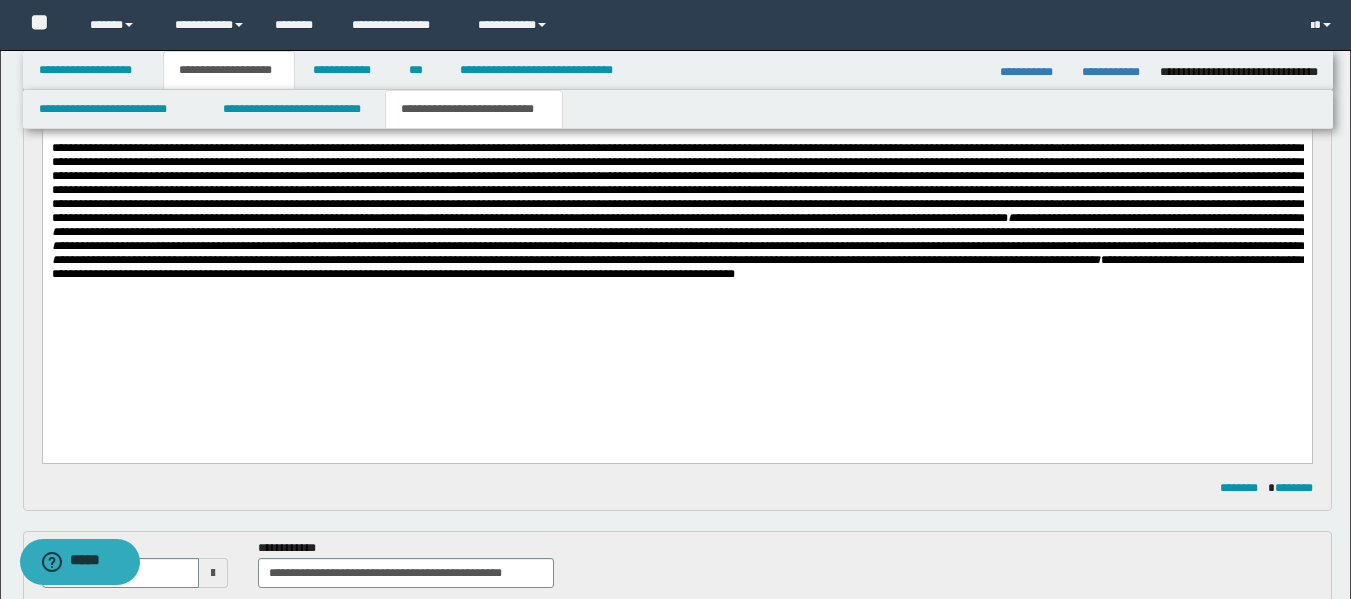 click on "**********" at bounding box center [679, 246] 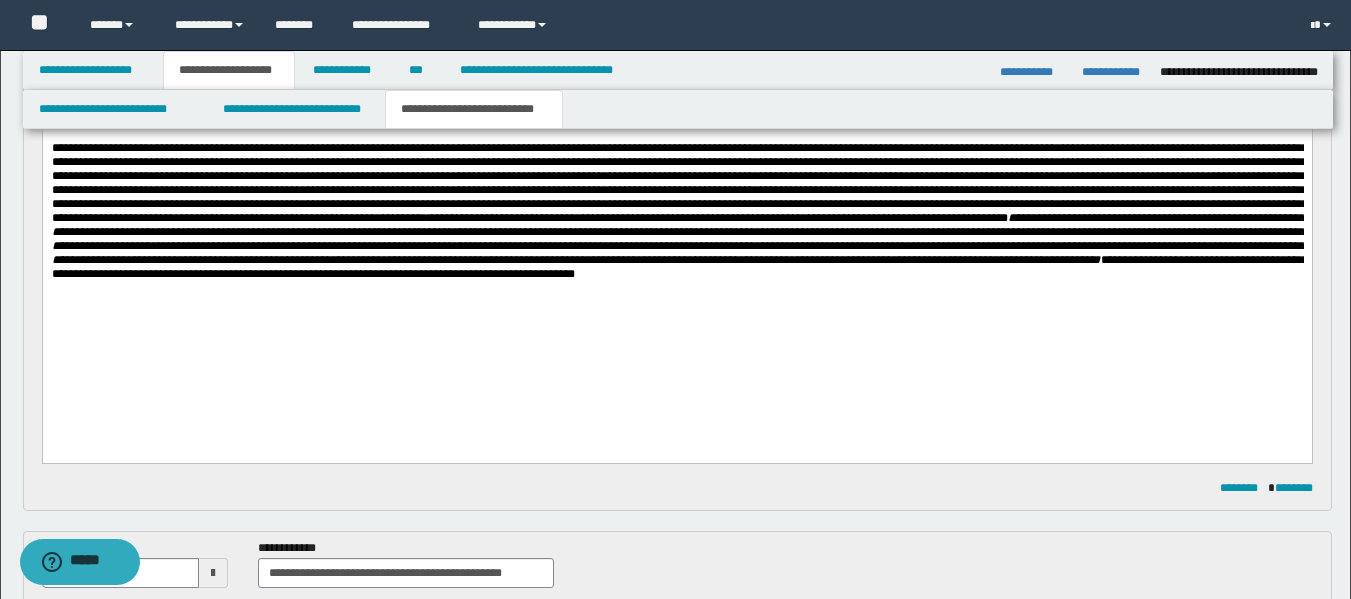 click on "**********" at bounding box center [679, 246] 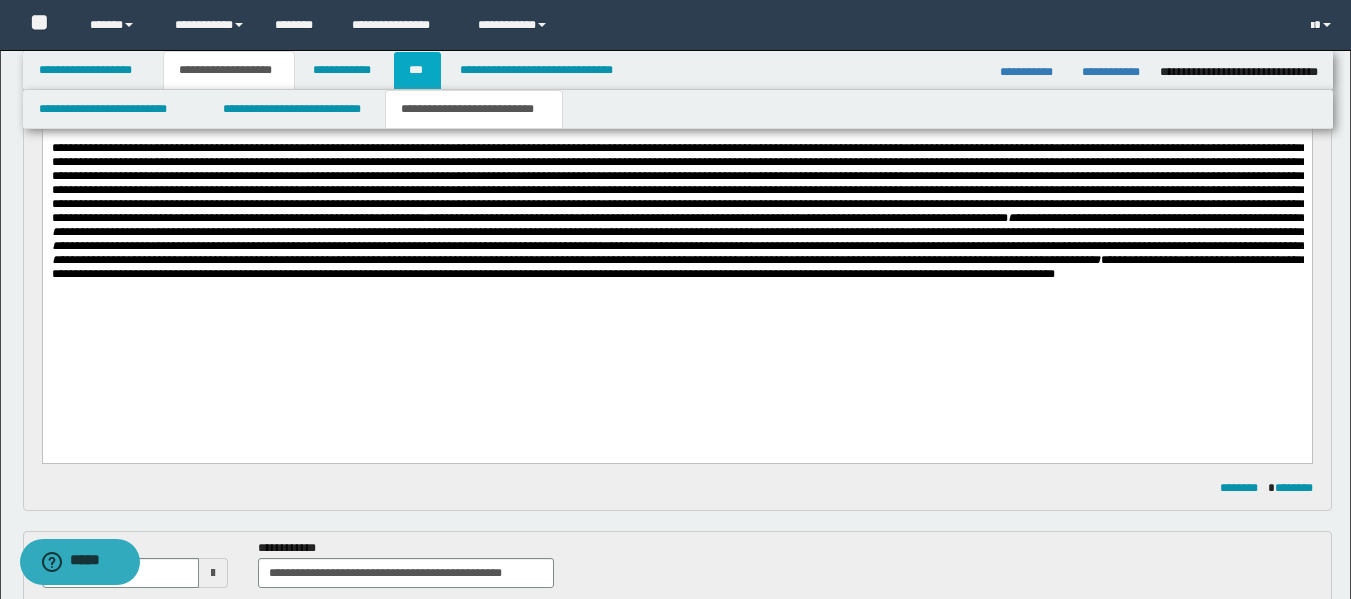 click on "***" at bounding box center (417, 70) 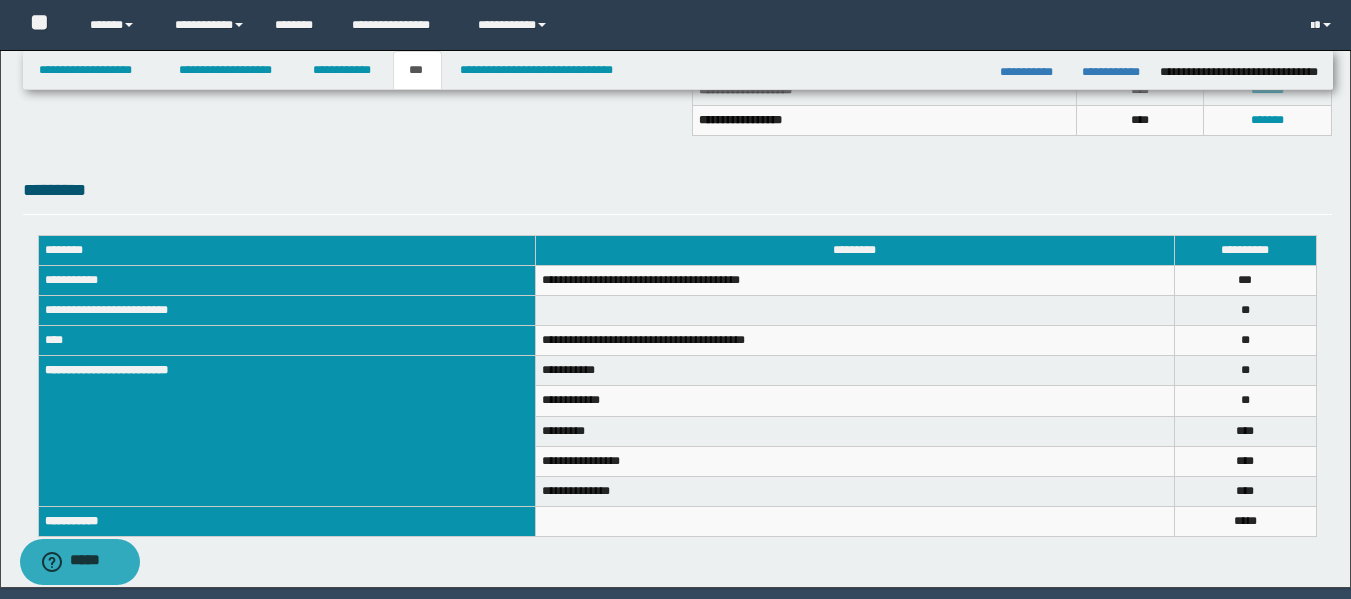 scroll, scrollTop: 648, scrollLeft: 0, axis: vertical 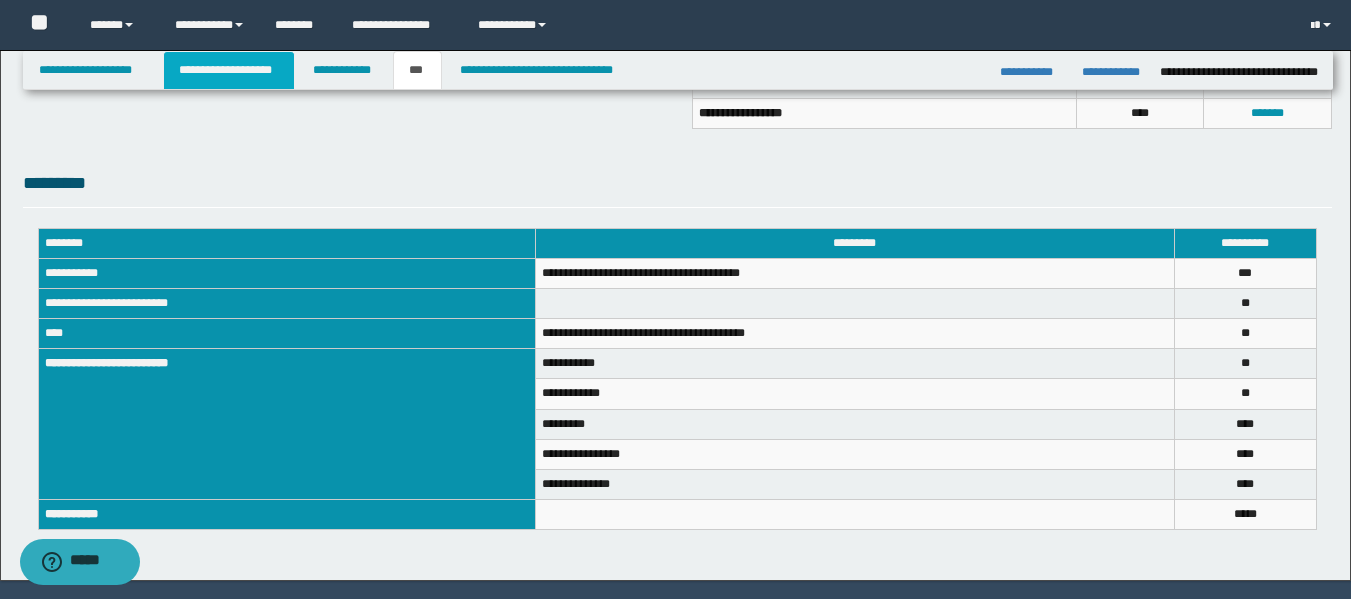 click on "**********" at bounding box center [229, 70] 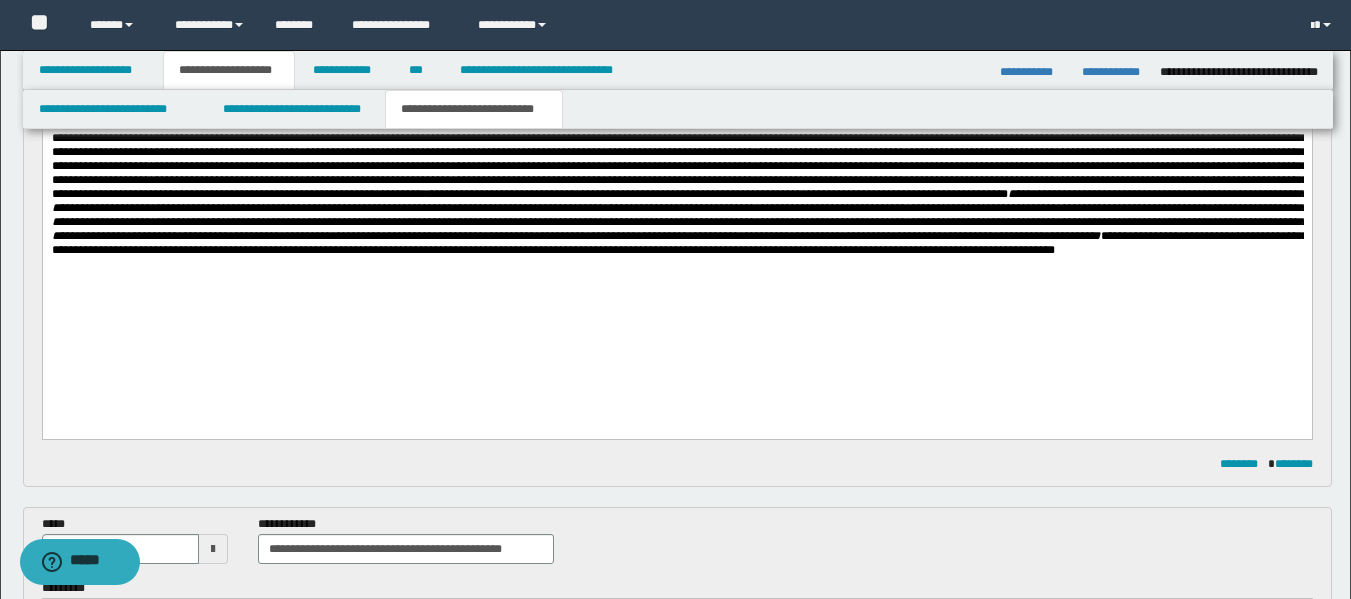 scroll, scrollTop: 293, scrollLeft: 0, axis: vertical 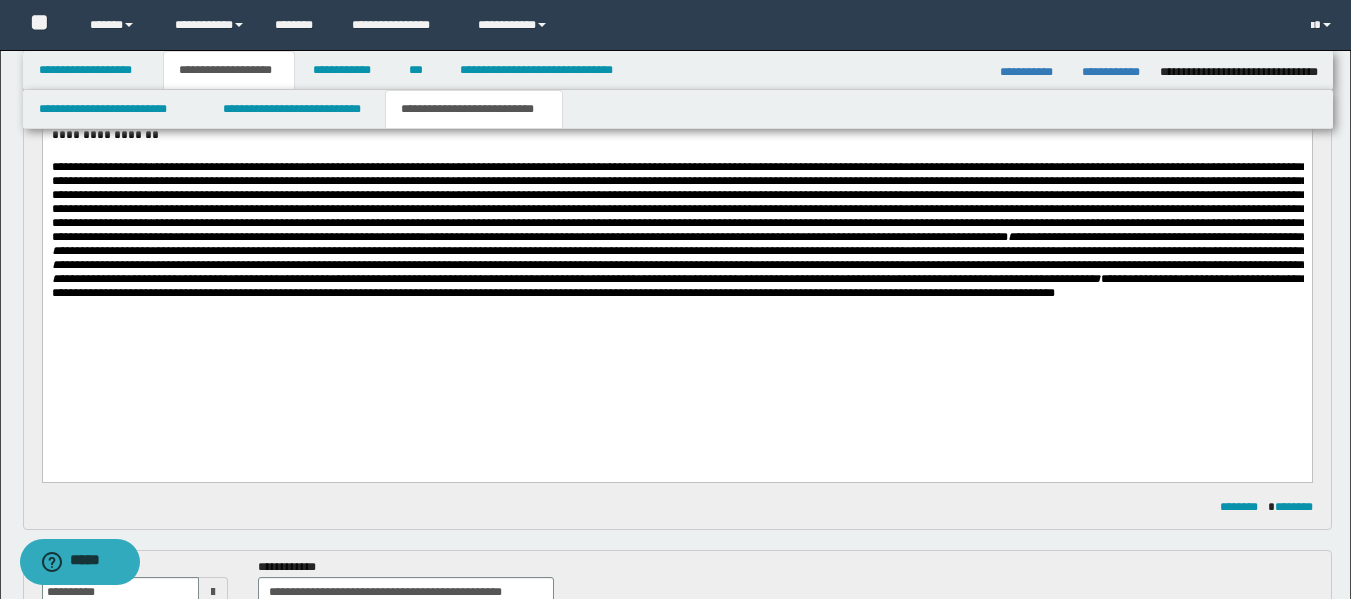 click on "**********" at bounding box center (676, 230) 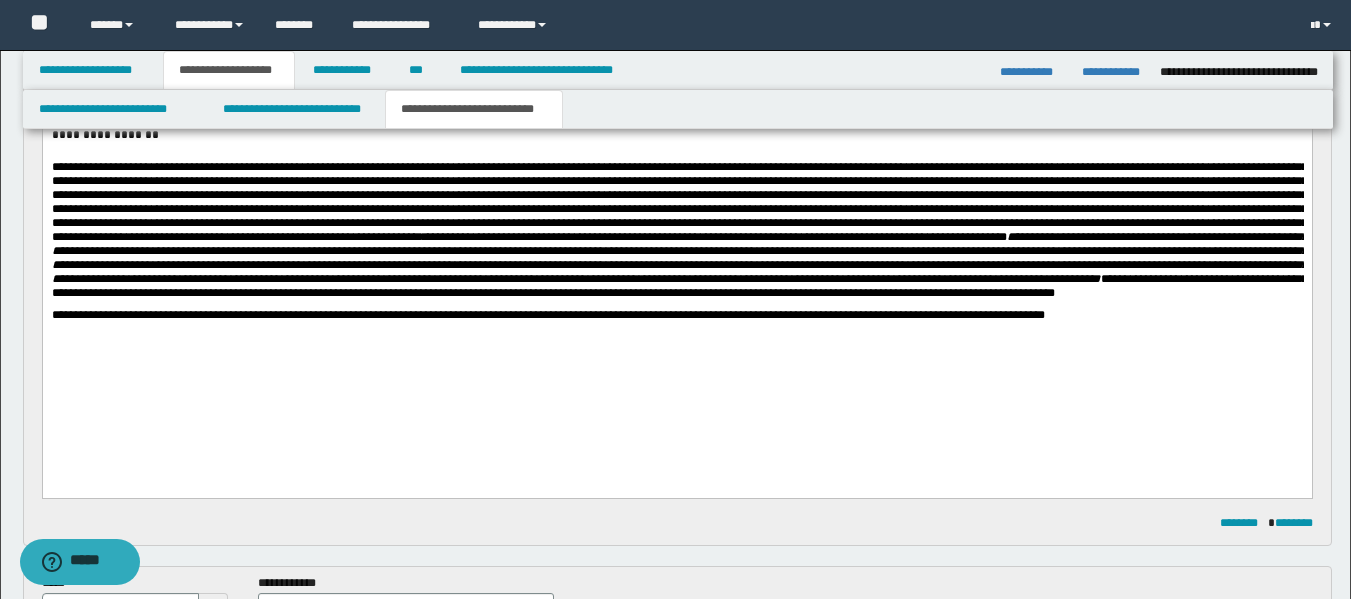 click on "**********" at bounding box center (676, 230) 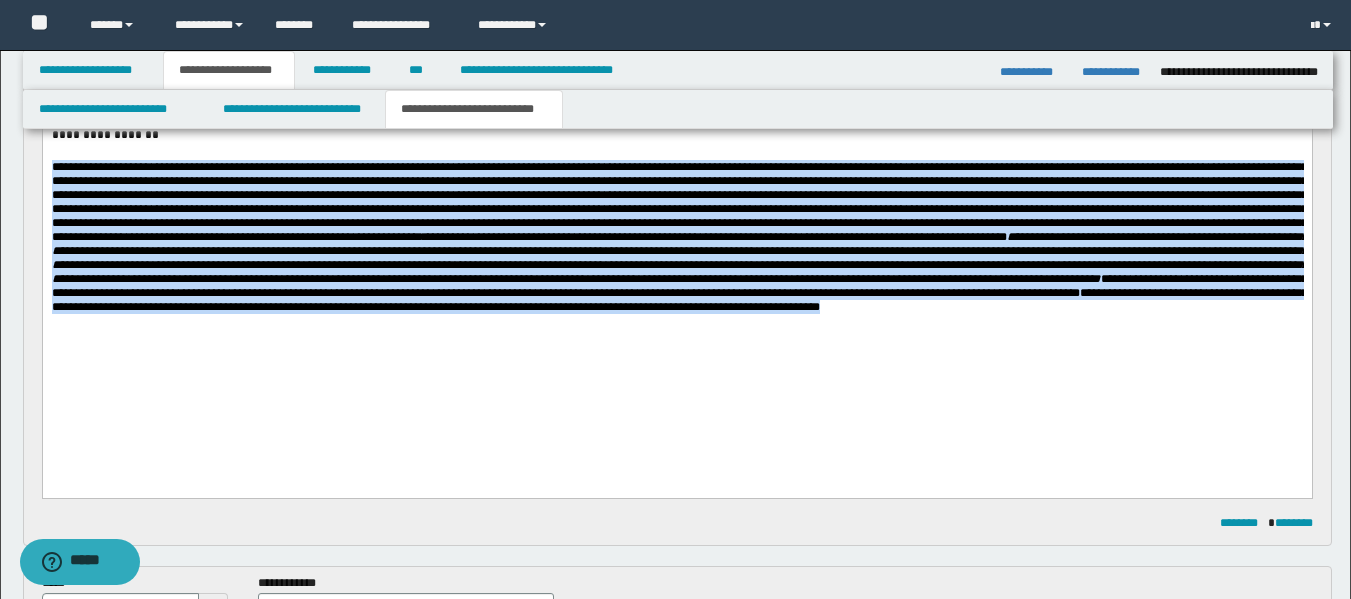 drag, startPoint x: 758, startPoint y: 346, endPoint x: 175, endPoint y: 160, distance: 611.9518 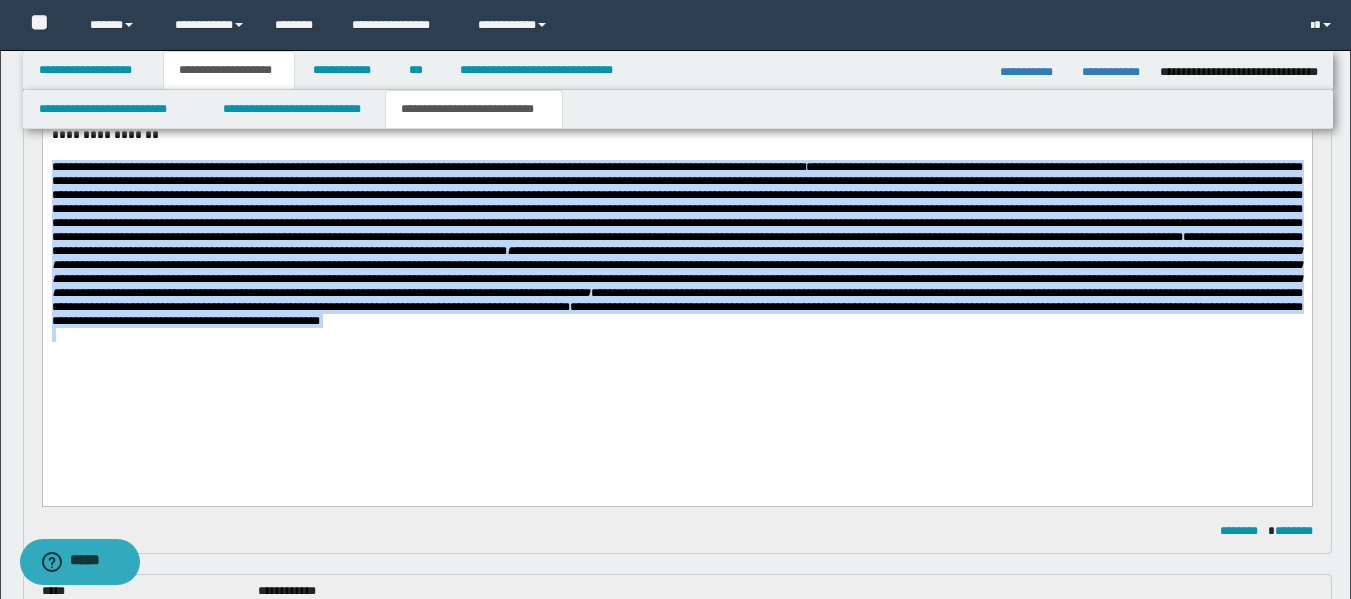 drag, startPoint x: 211, startPoint y: 373, endPoint x: 45, endPoint y: 171, distance: 261.45746 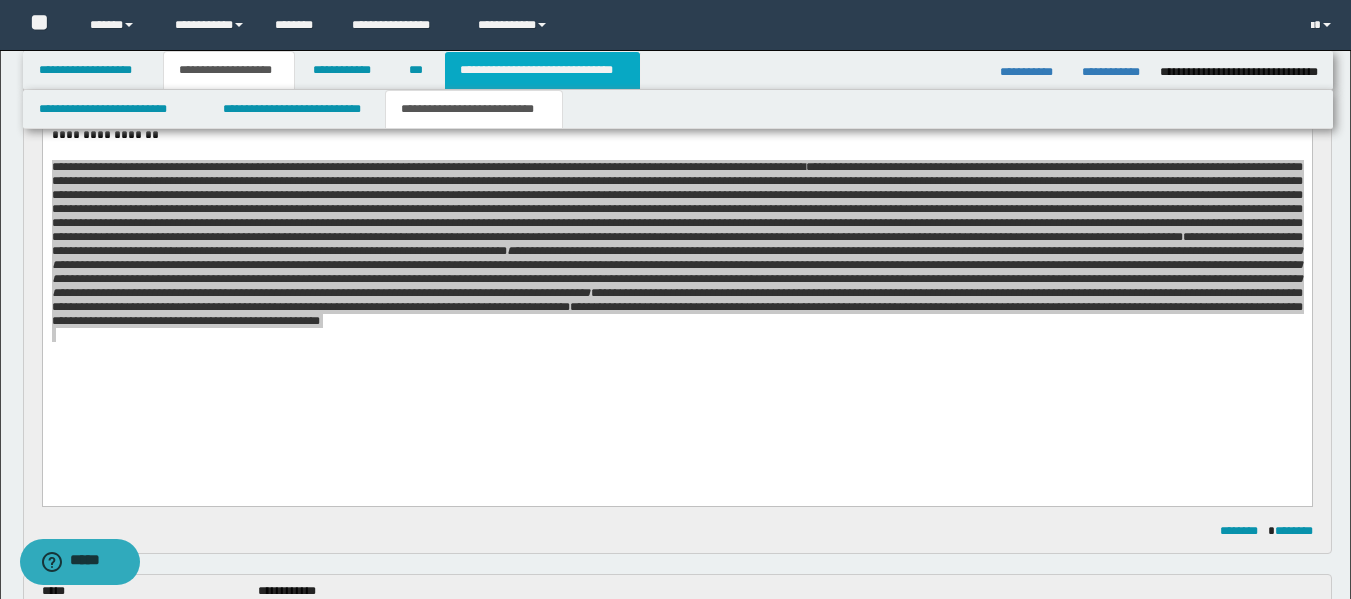 click on "**********" at bounding box center (542, 70) 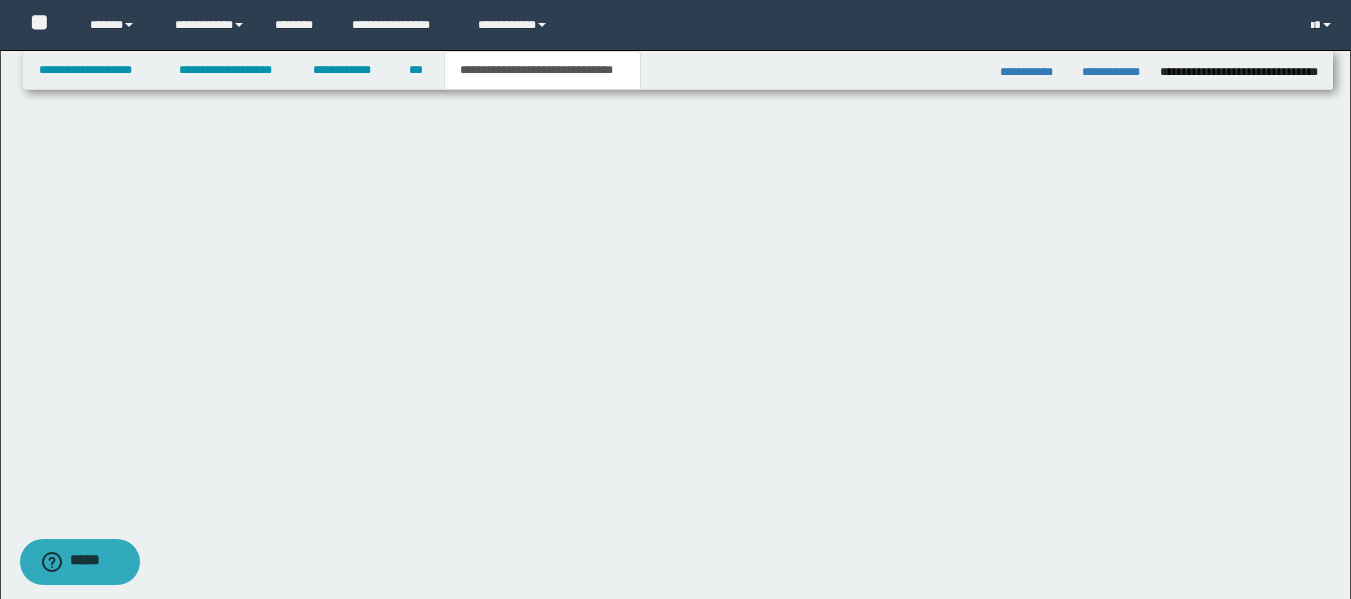 scroll, scrollTop: 0, scrollLeft: 0, axis: both 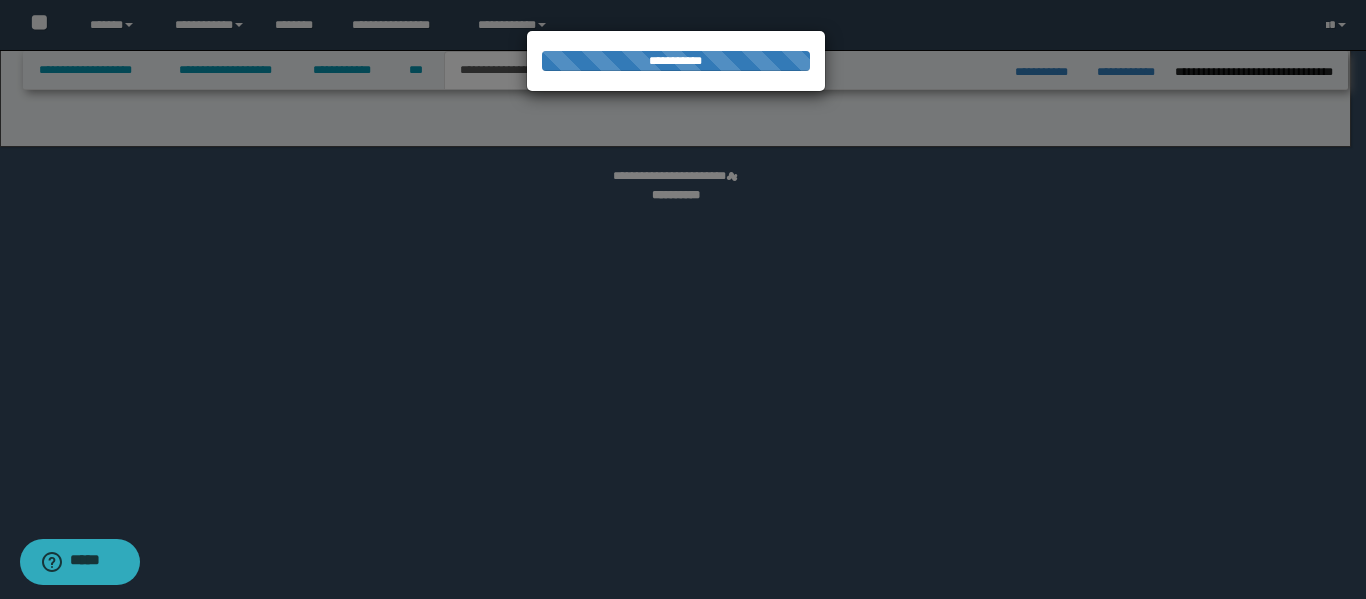 select on "*" 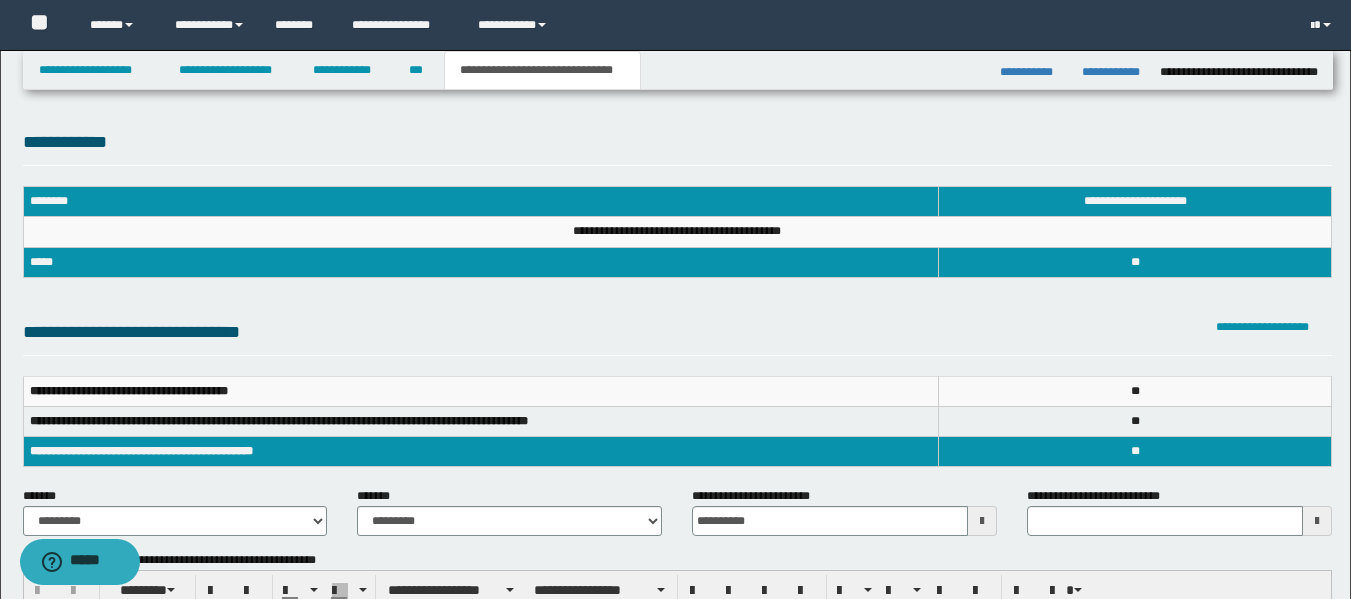 scroll, scrollTop: 0, scrollLeft: 0, axis: both 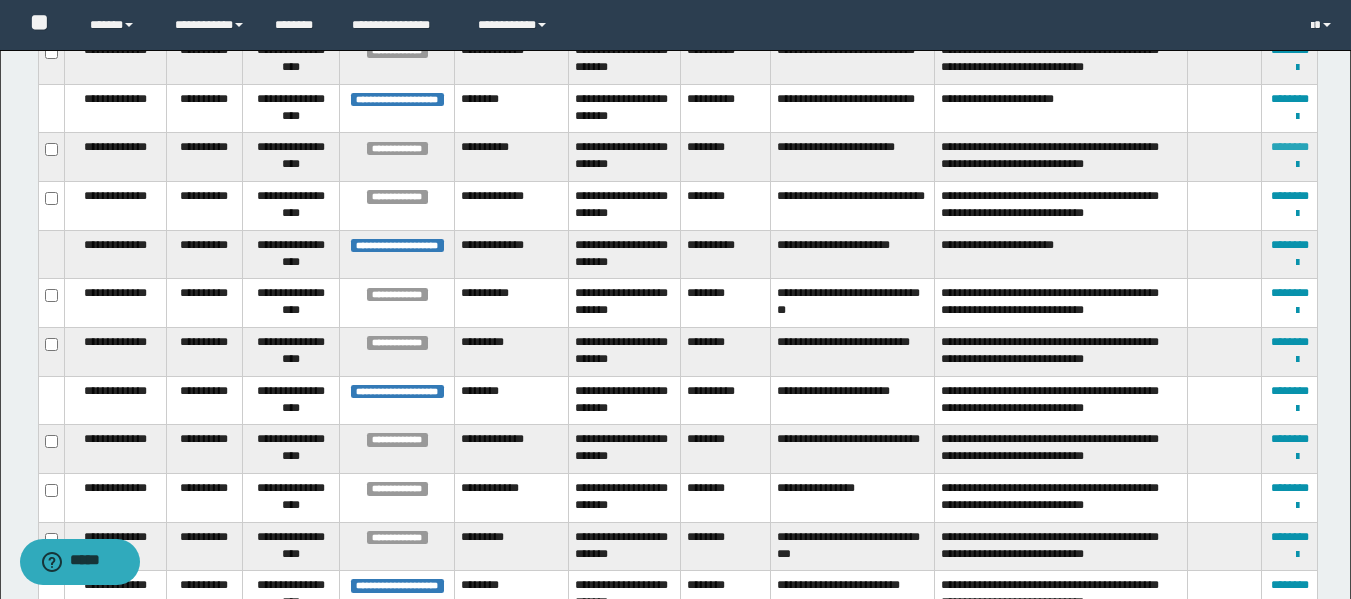 click on "********" at bounding box center [1290, 147] 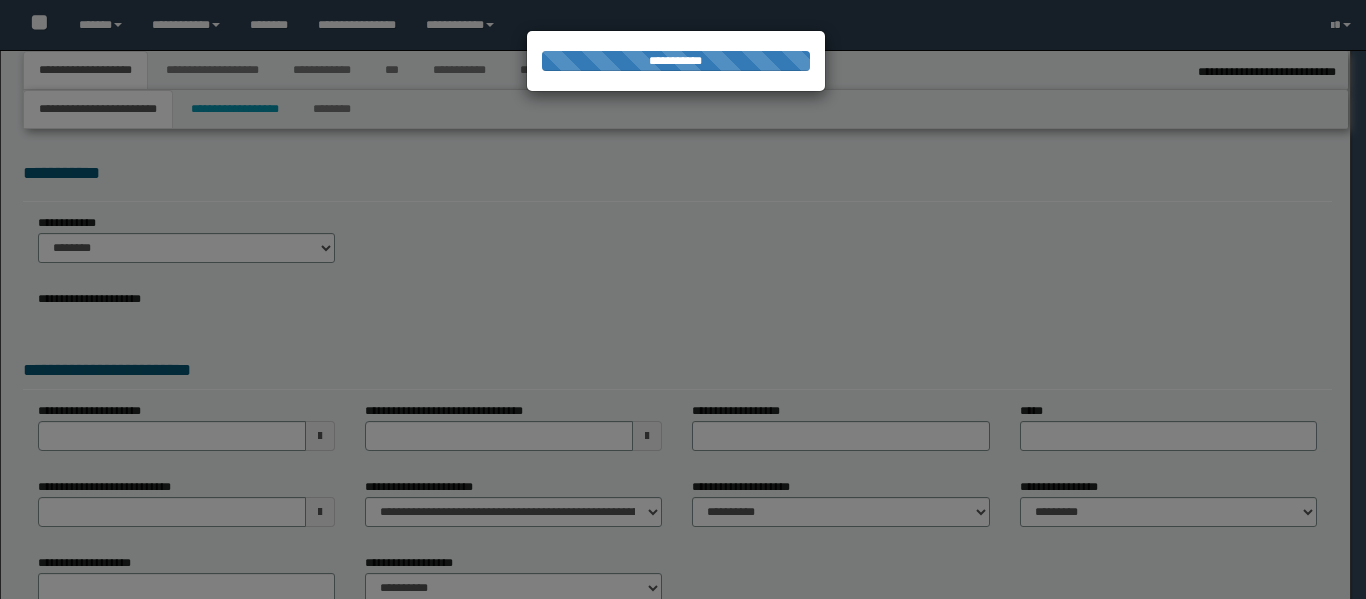 select on "**" 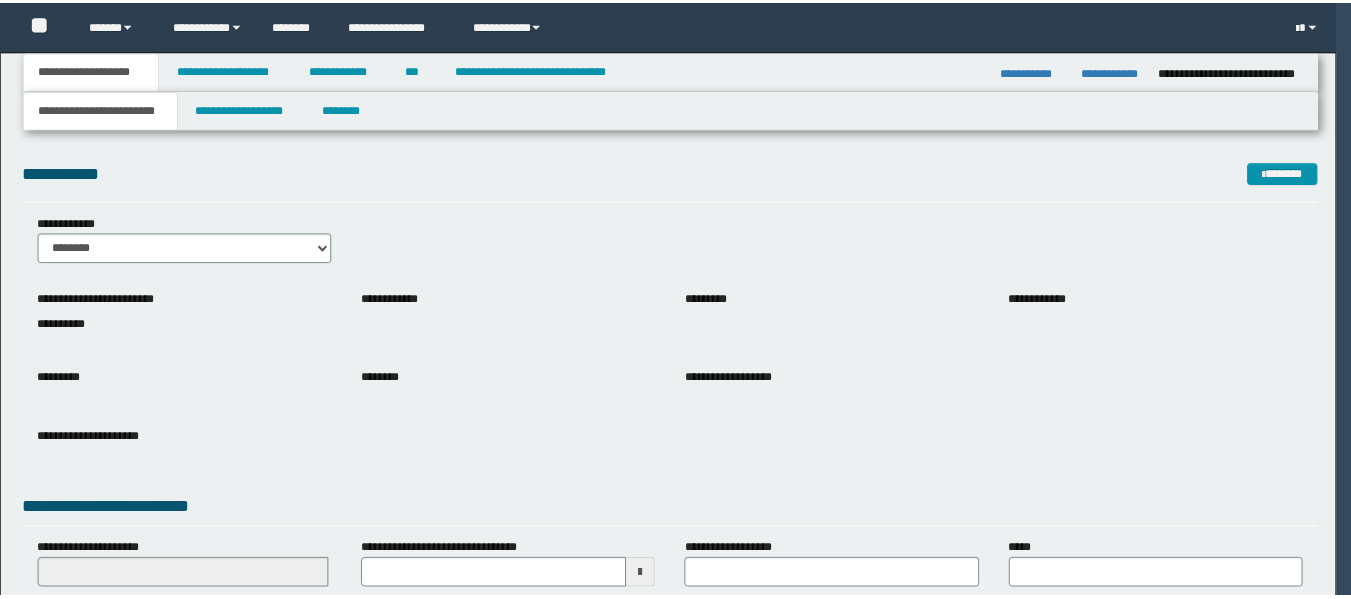 scroll, scrollTop: 0, scrollLeft: 0, axis: both 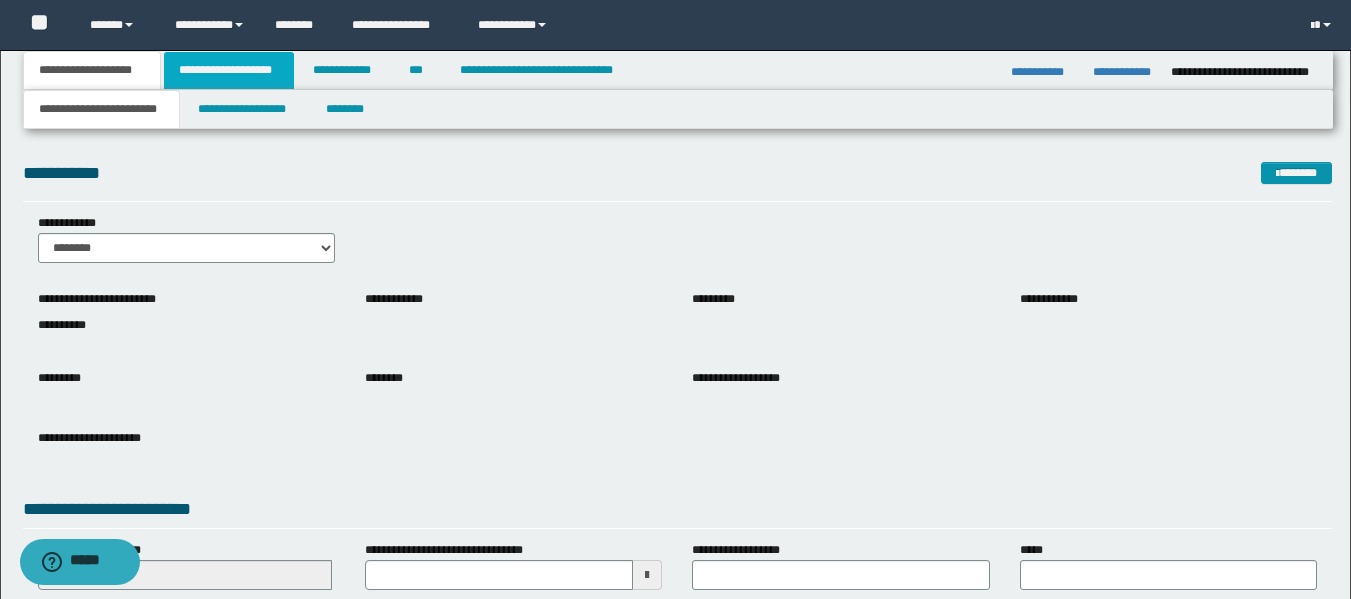 click on "**********" at bounding box center (229, 70) 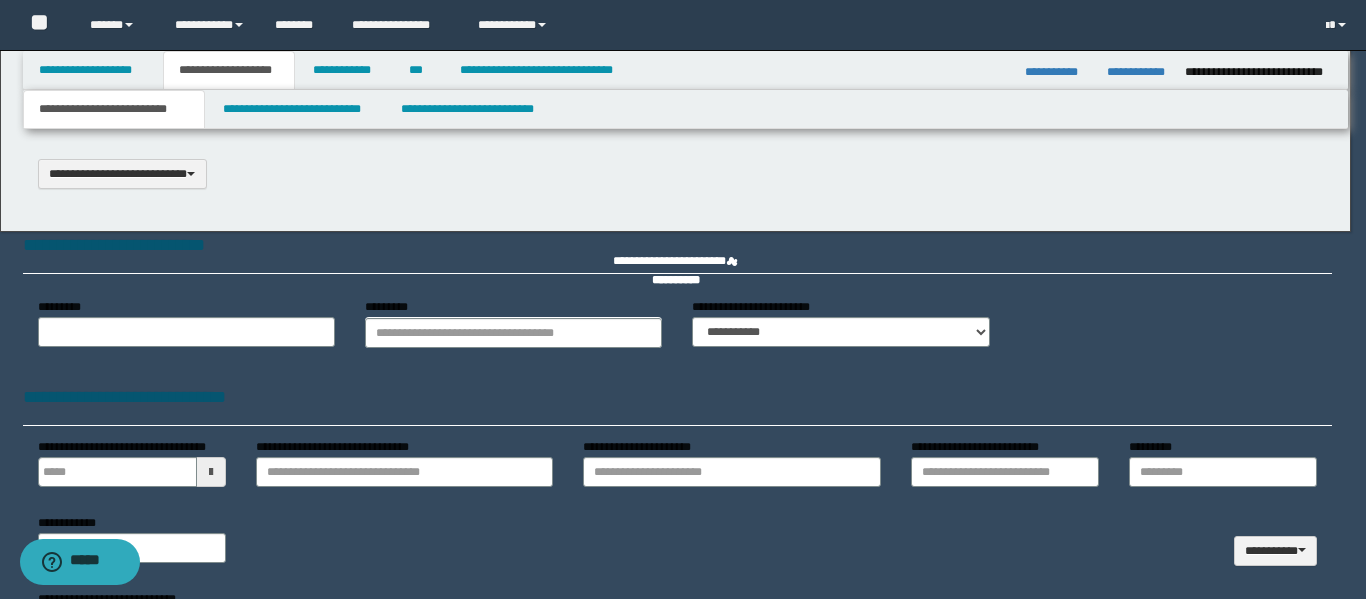 type 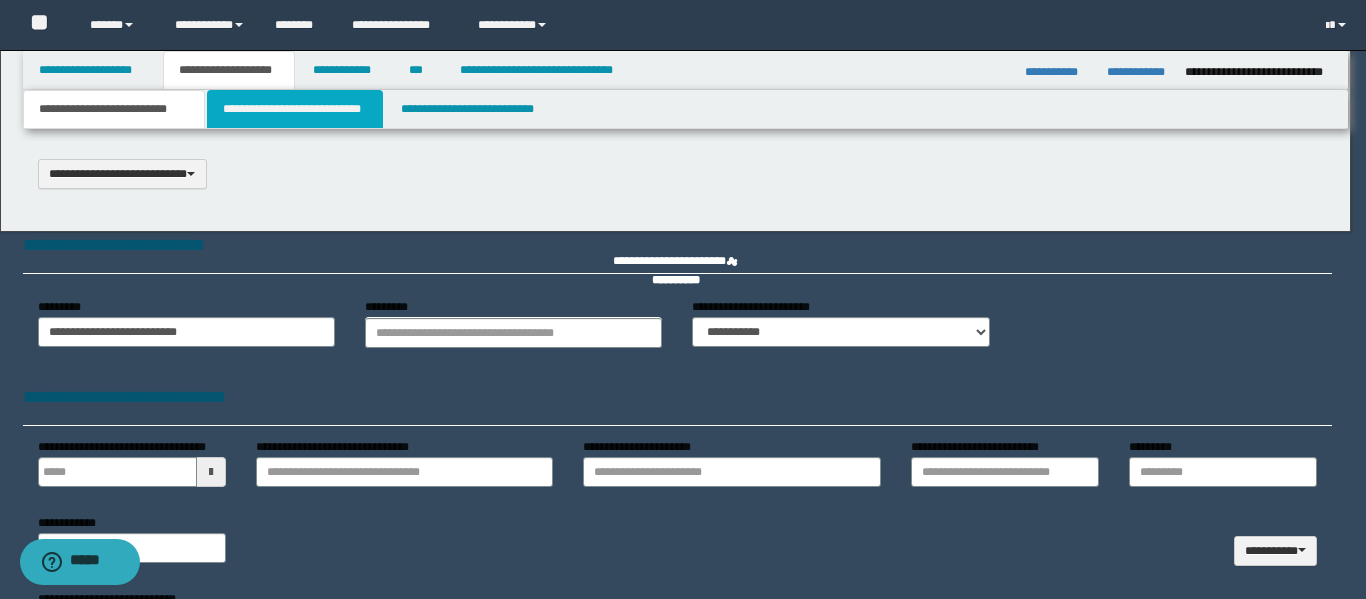 click on "**********" at bounding box center [295, 109] 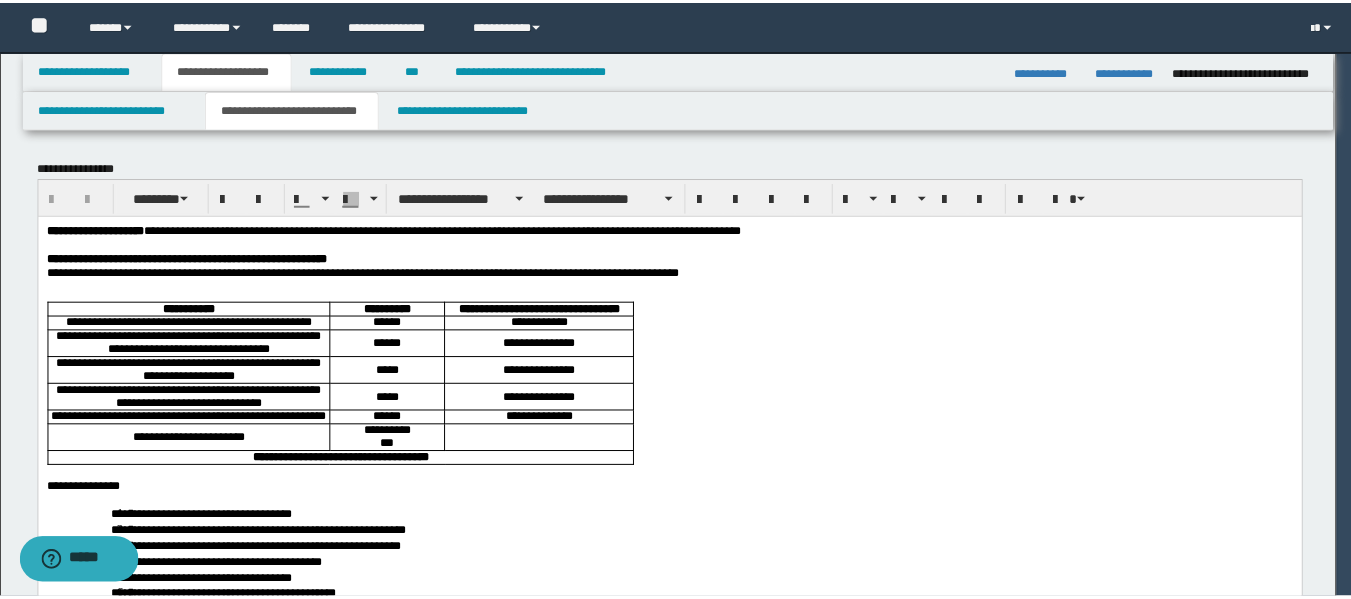 scroll, scrollTop: 0, scrollLeft: 0, axis: both 